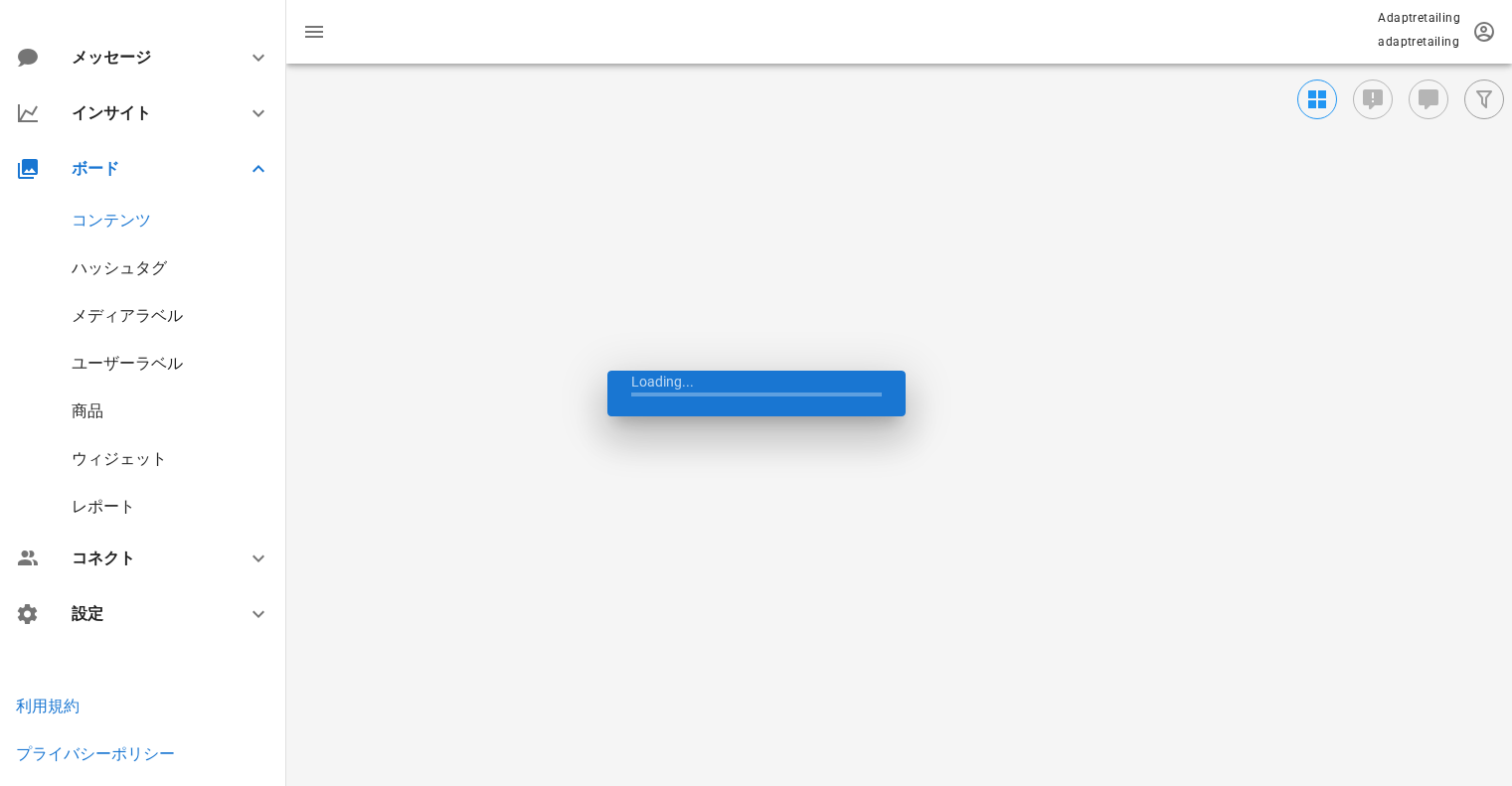 scroll, scrollTop: 0, scrollLeft: 0, axis: both 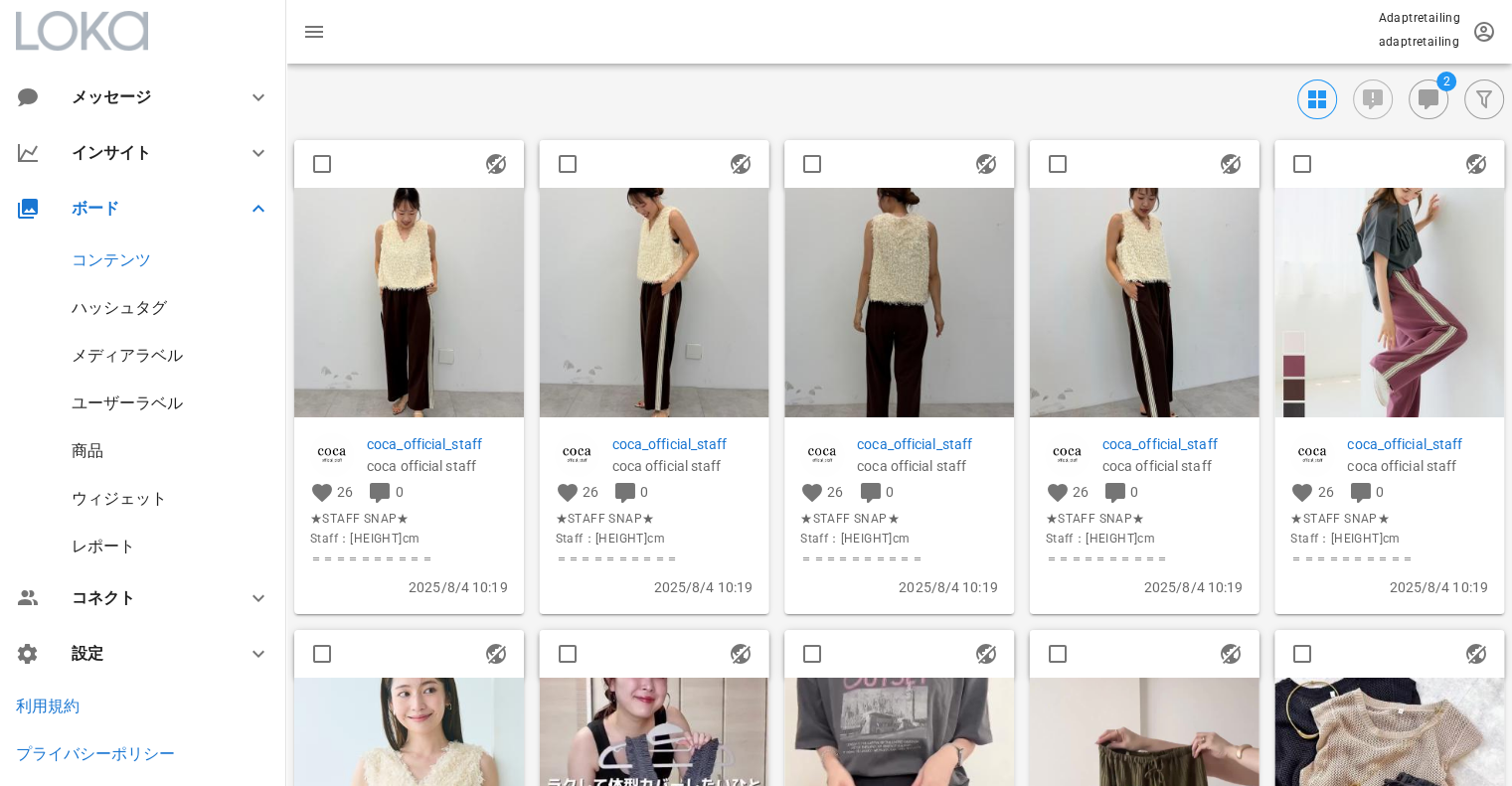 click at bounding box center (654, 302) 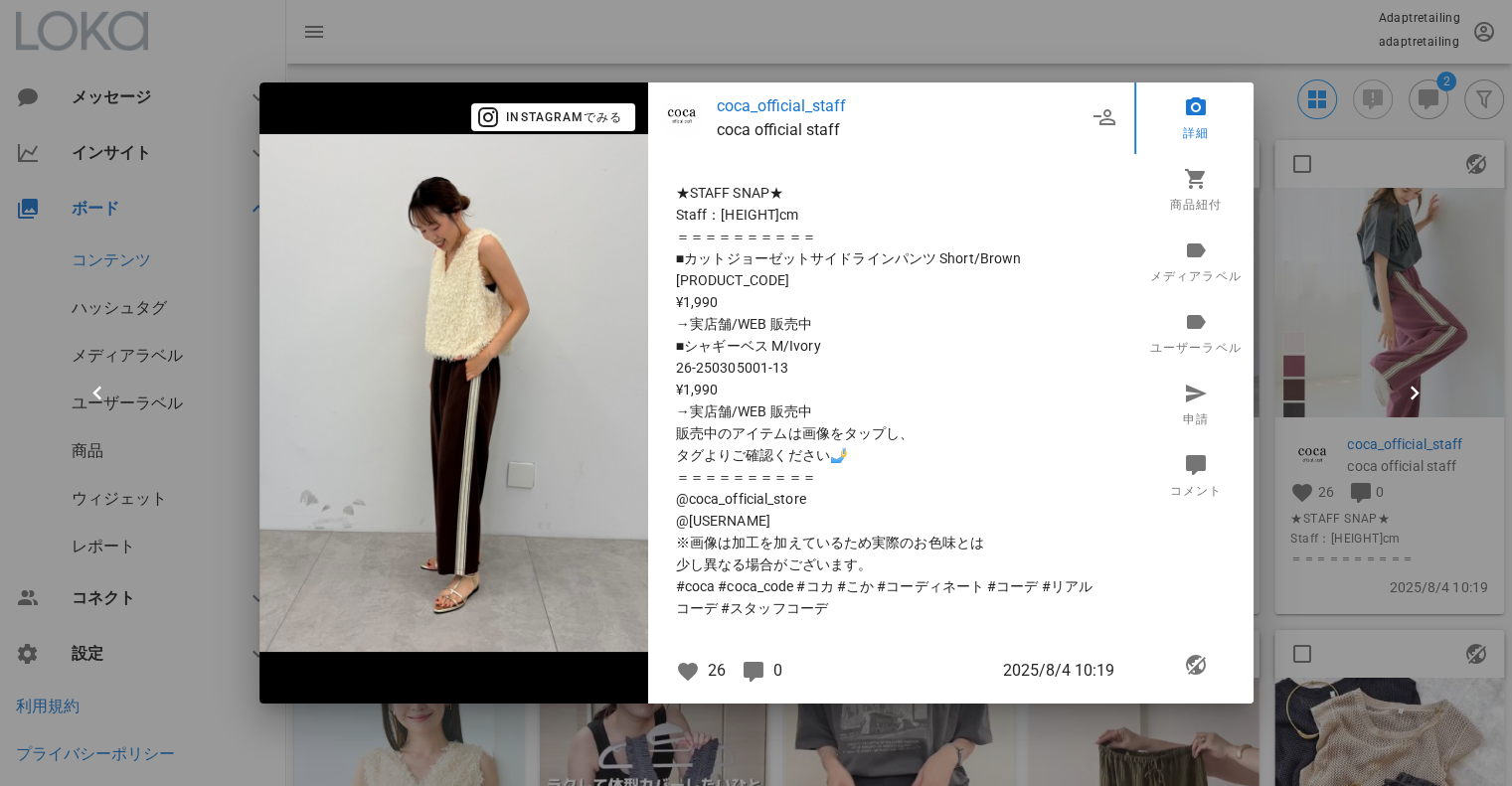 click at bounding box center [756, 393] 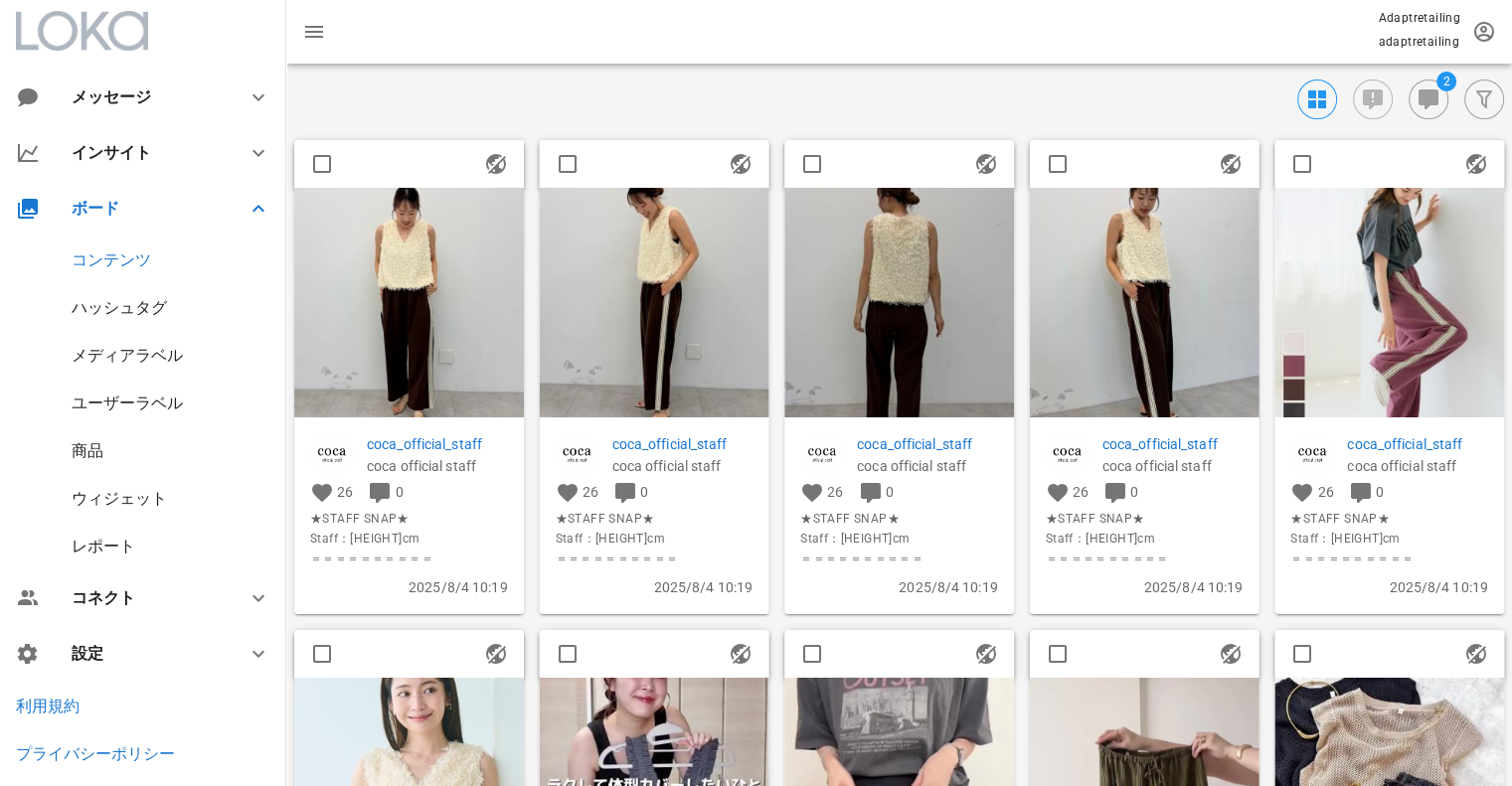 click at bounding box center (1144, 302) 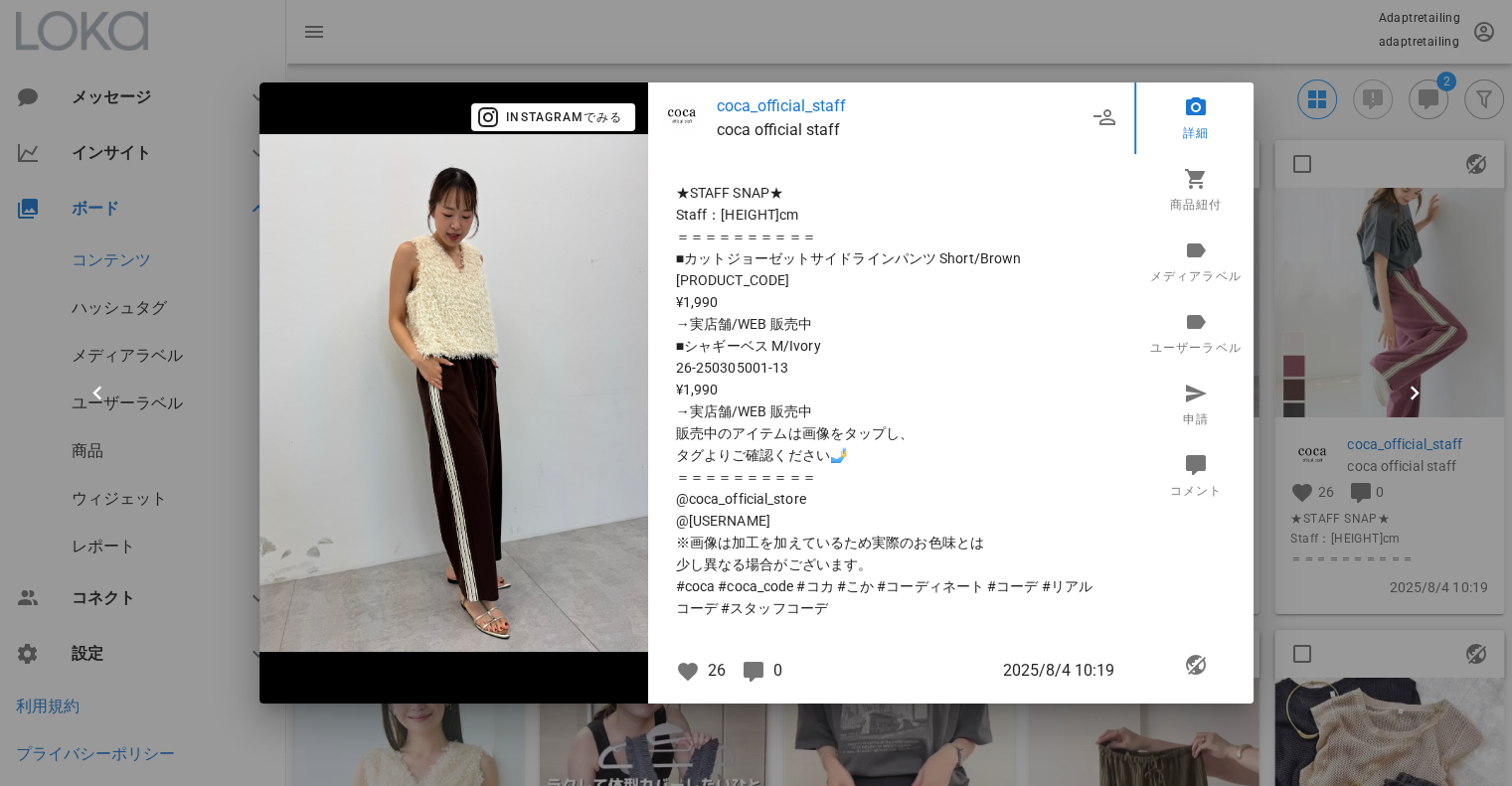 click at bounding box center (756, 393) 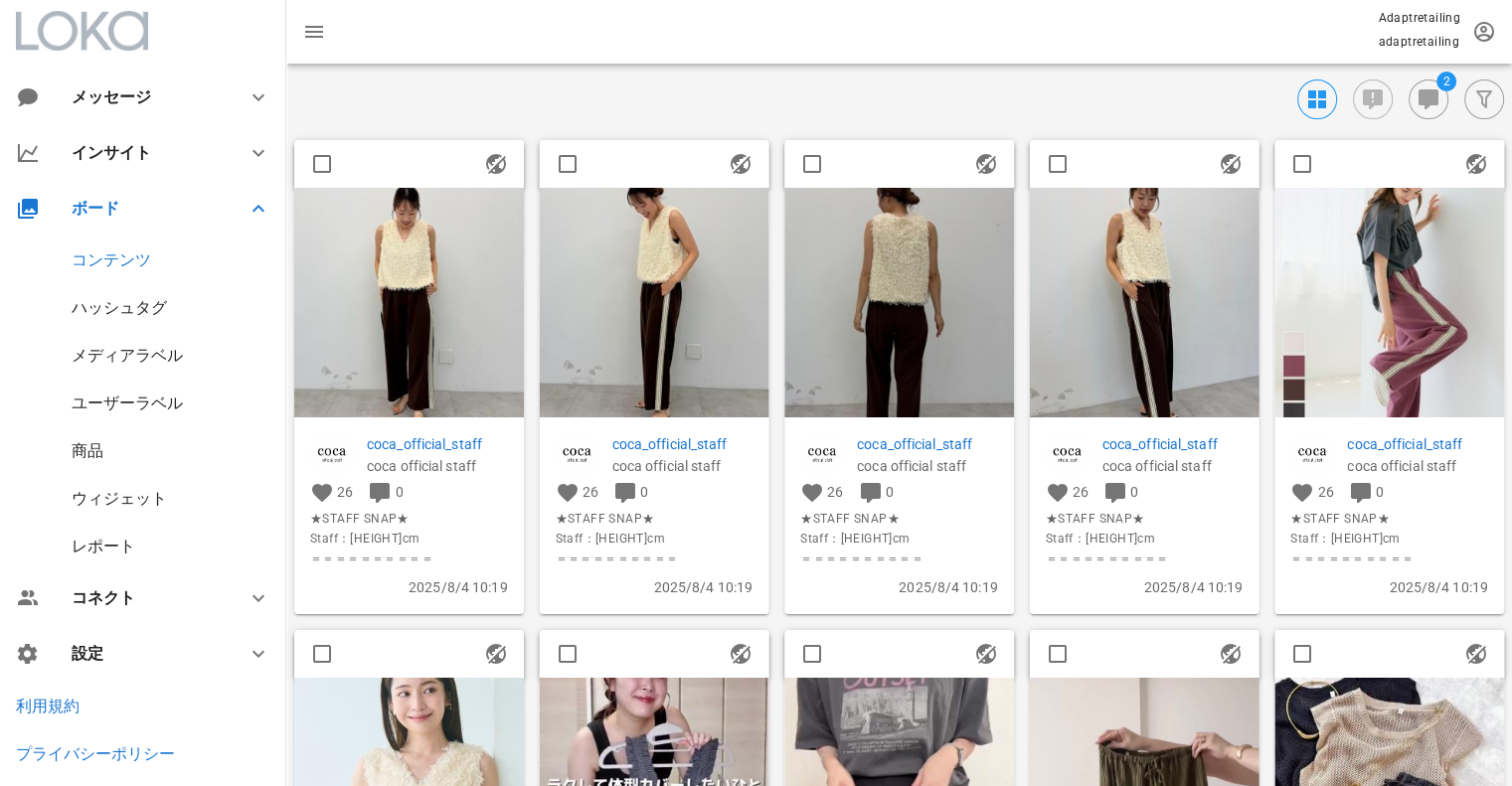 click at bounding box center (409, 302) 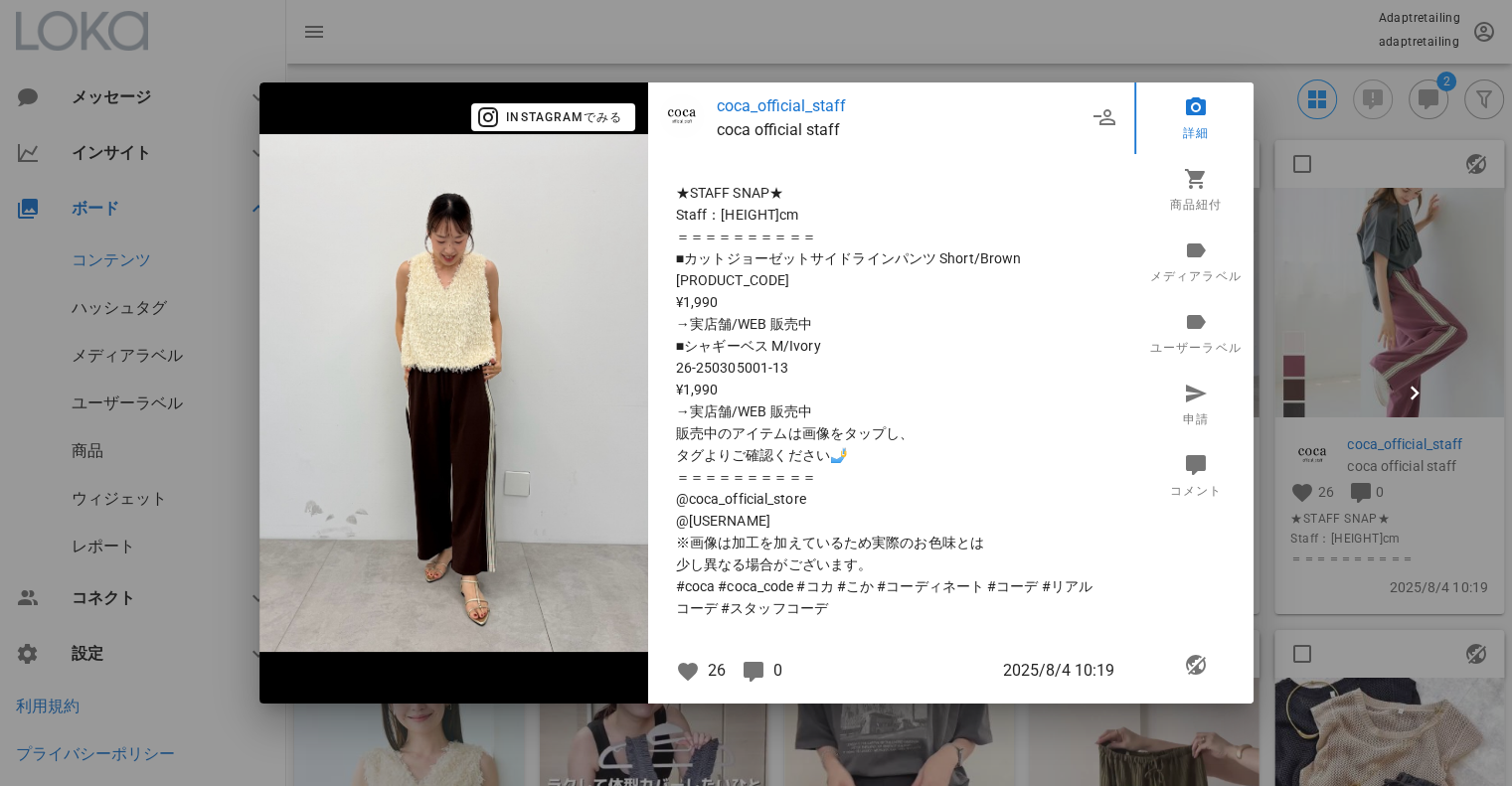 click at bounding box center (756, 393) 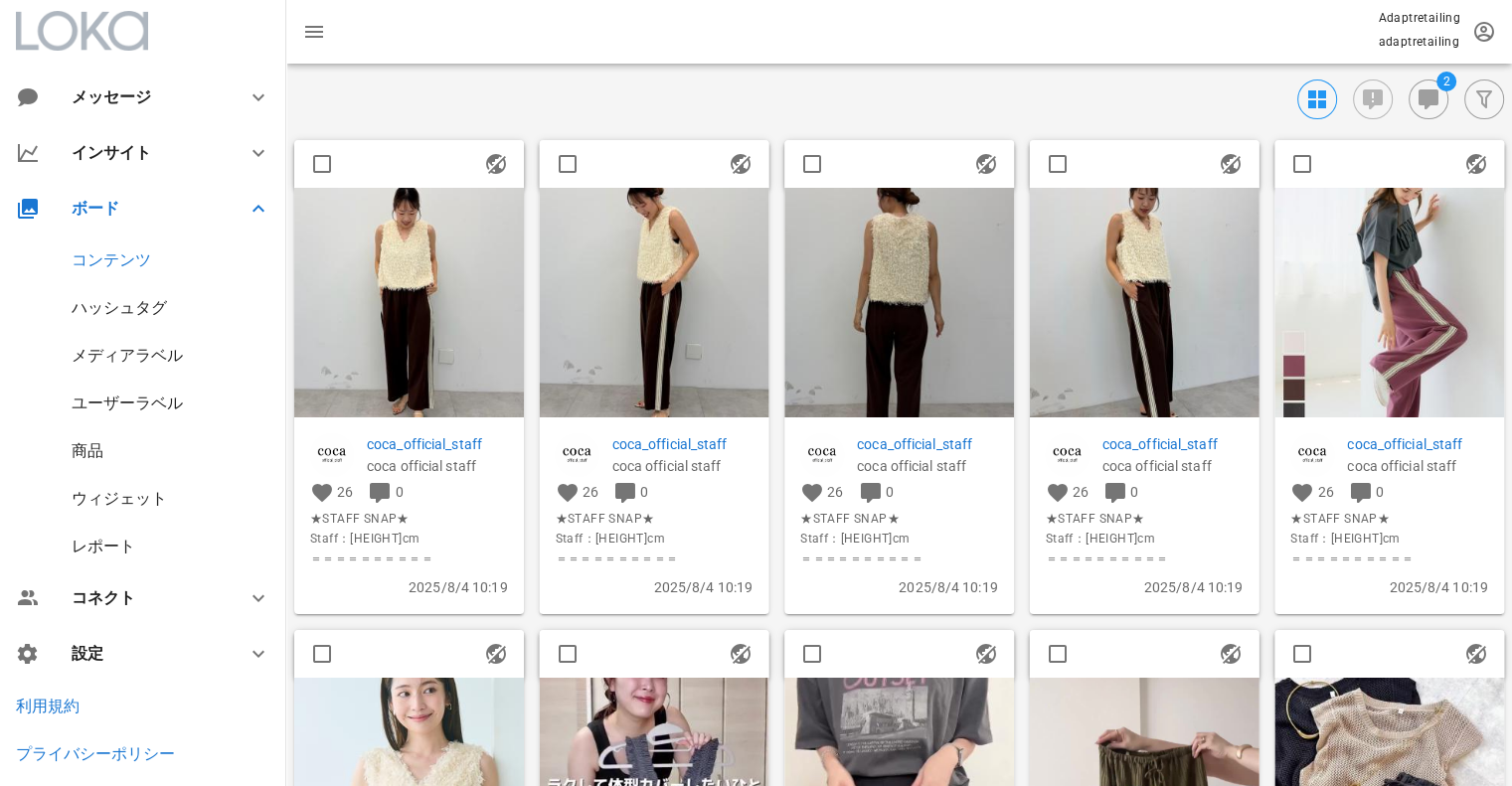 click at bounding box center [654, 302] 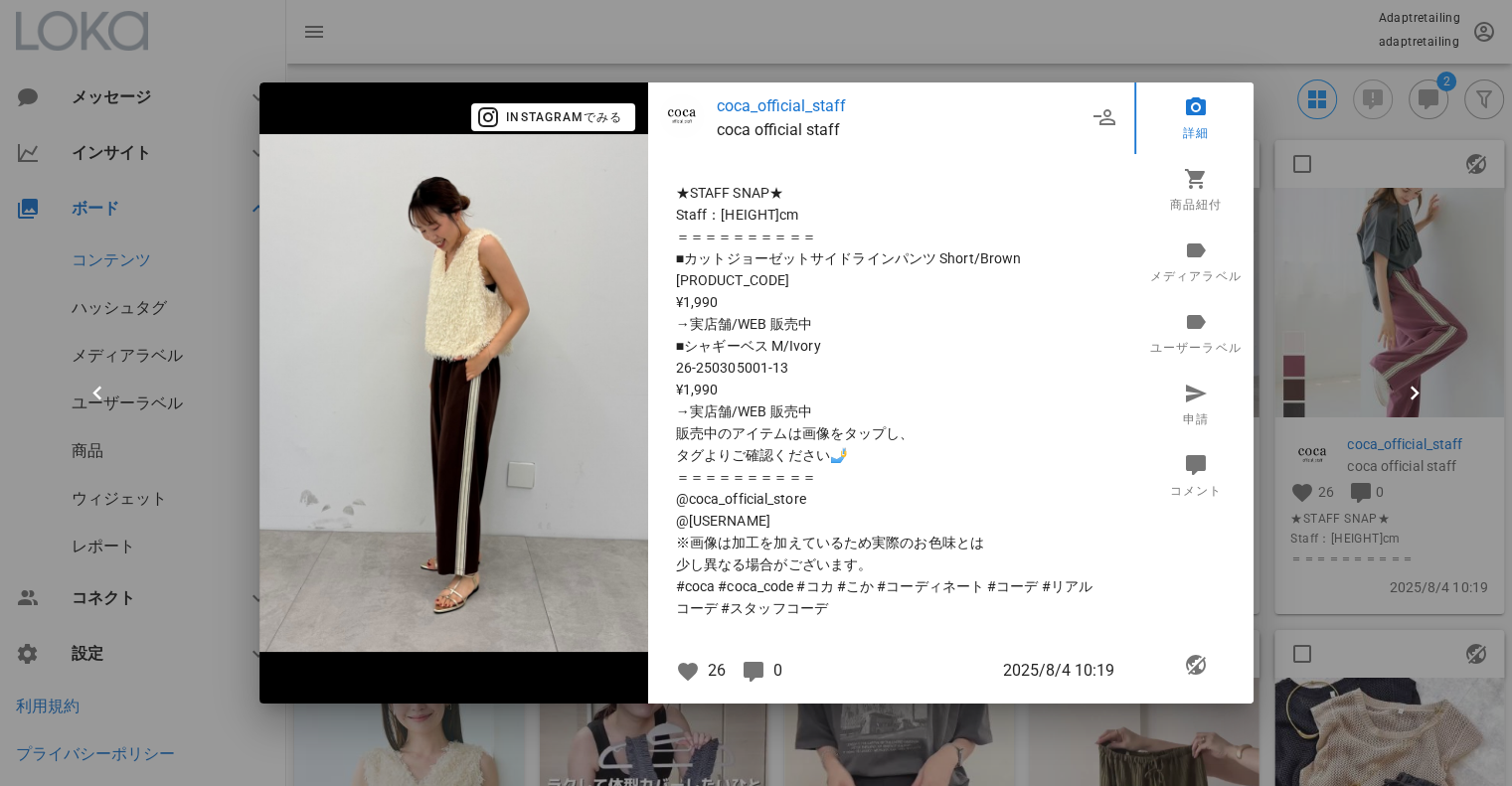 click at bounding box center [756, 393] 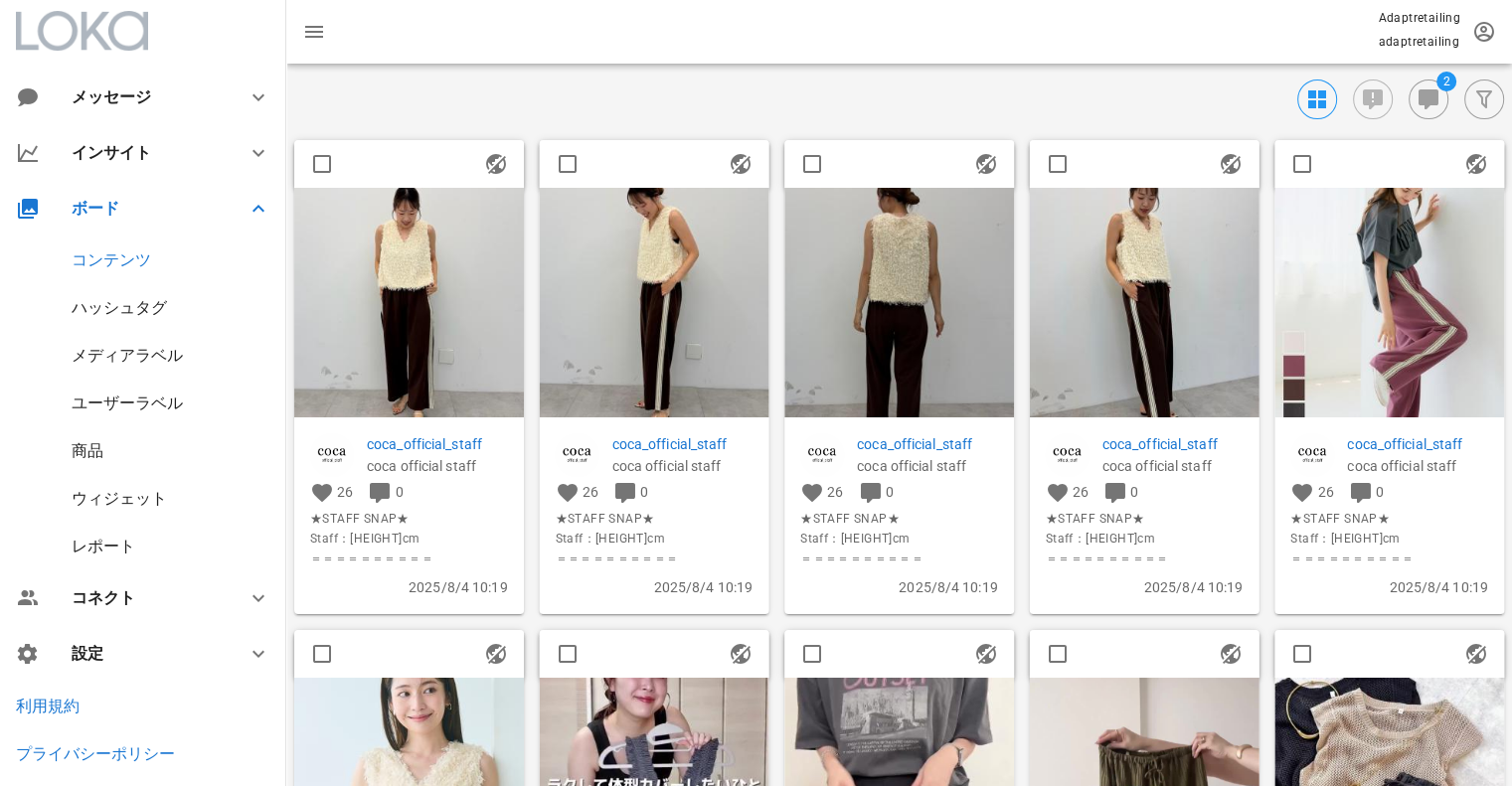 click at bounding box center (409, 302) 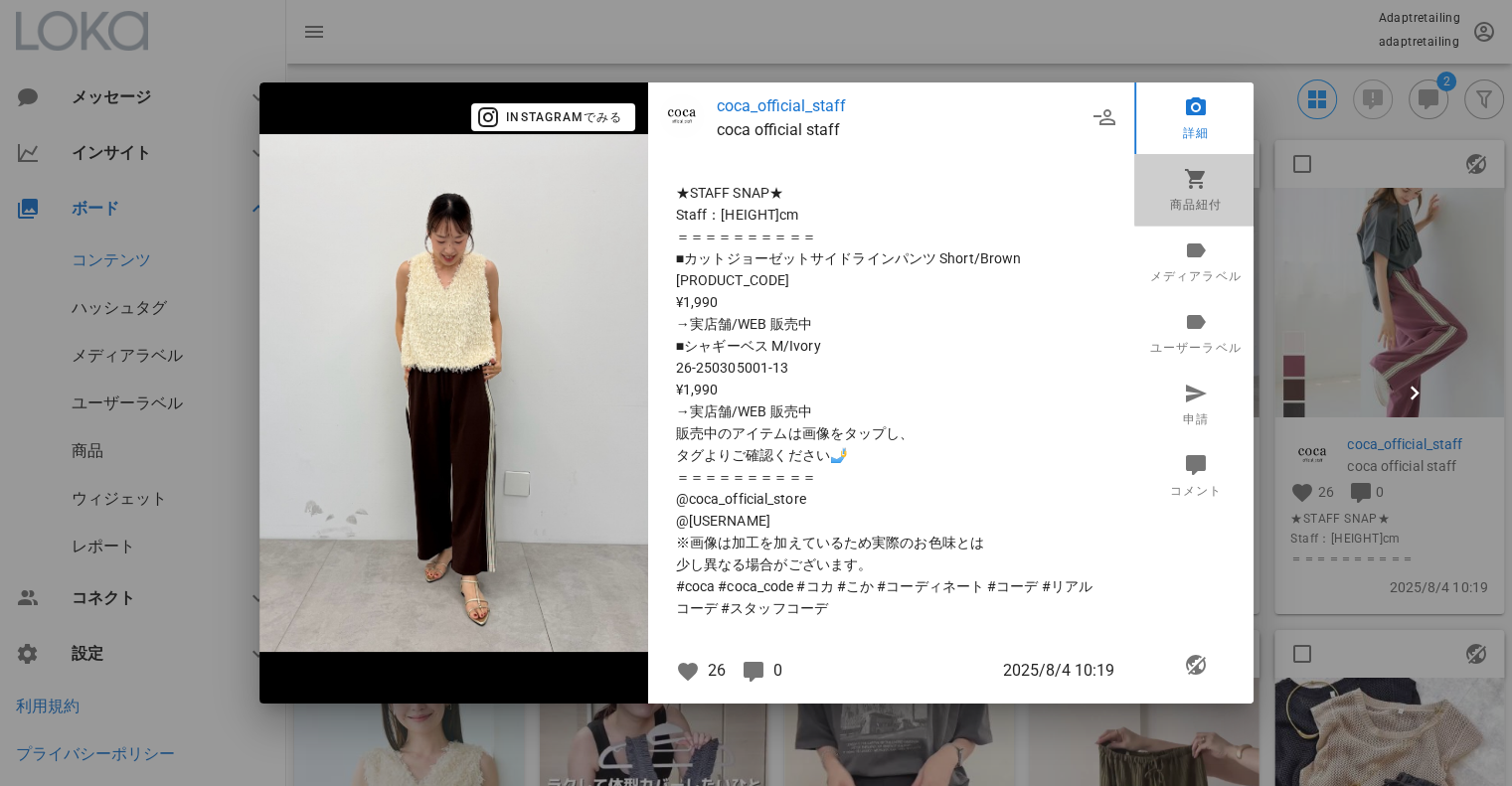 click on "商品紐付" at bounding box center (1196, 190) 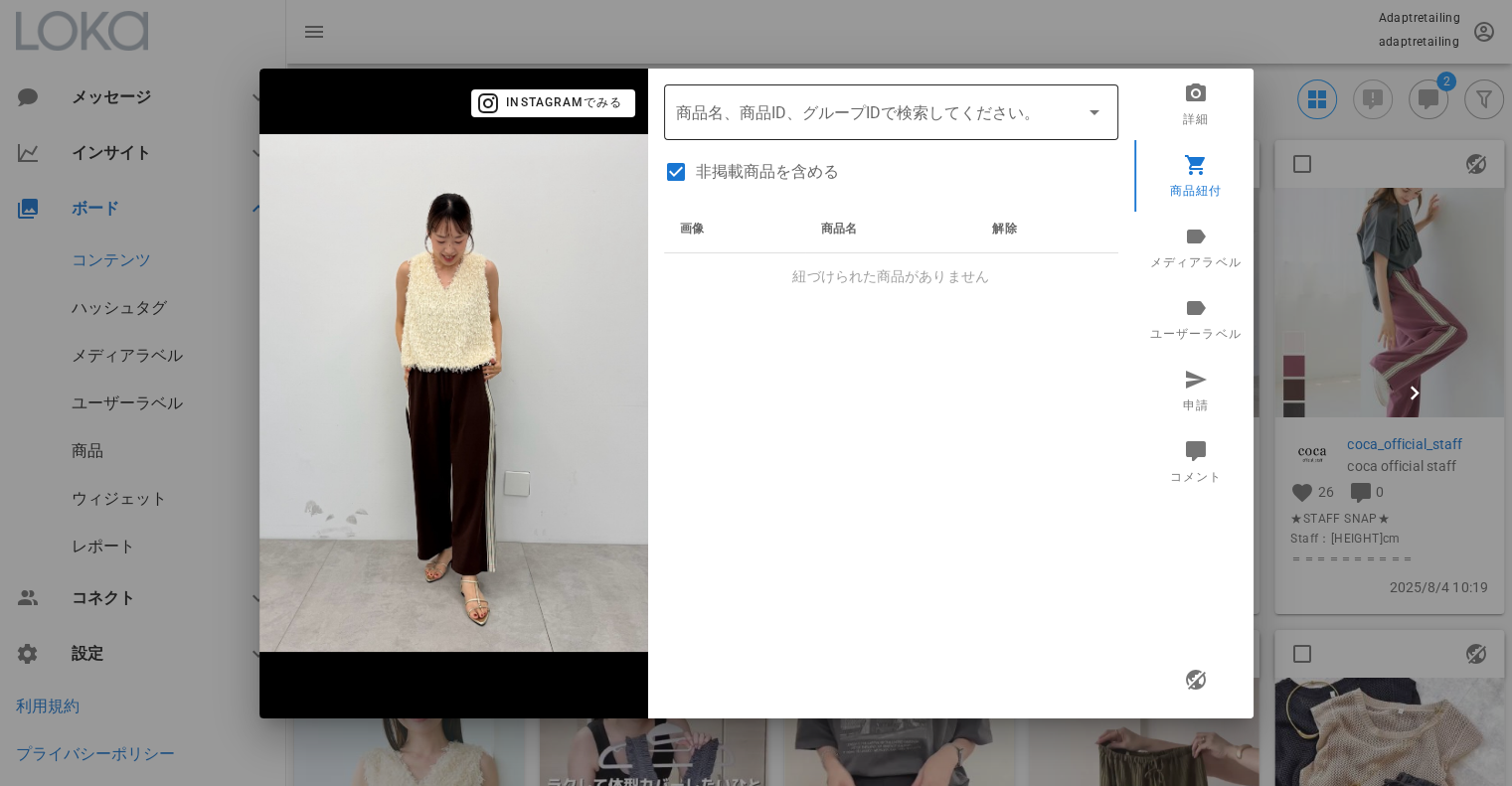click on "商品" at bounding box center (863, 112) 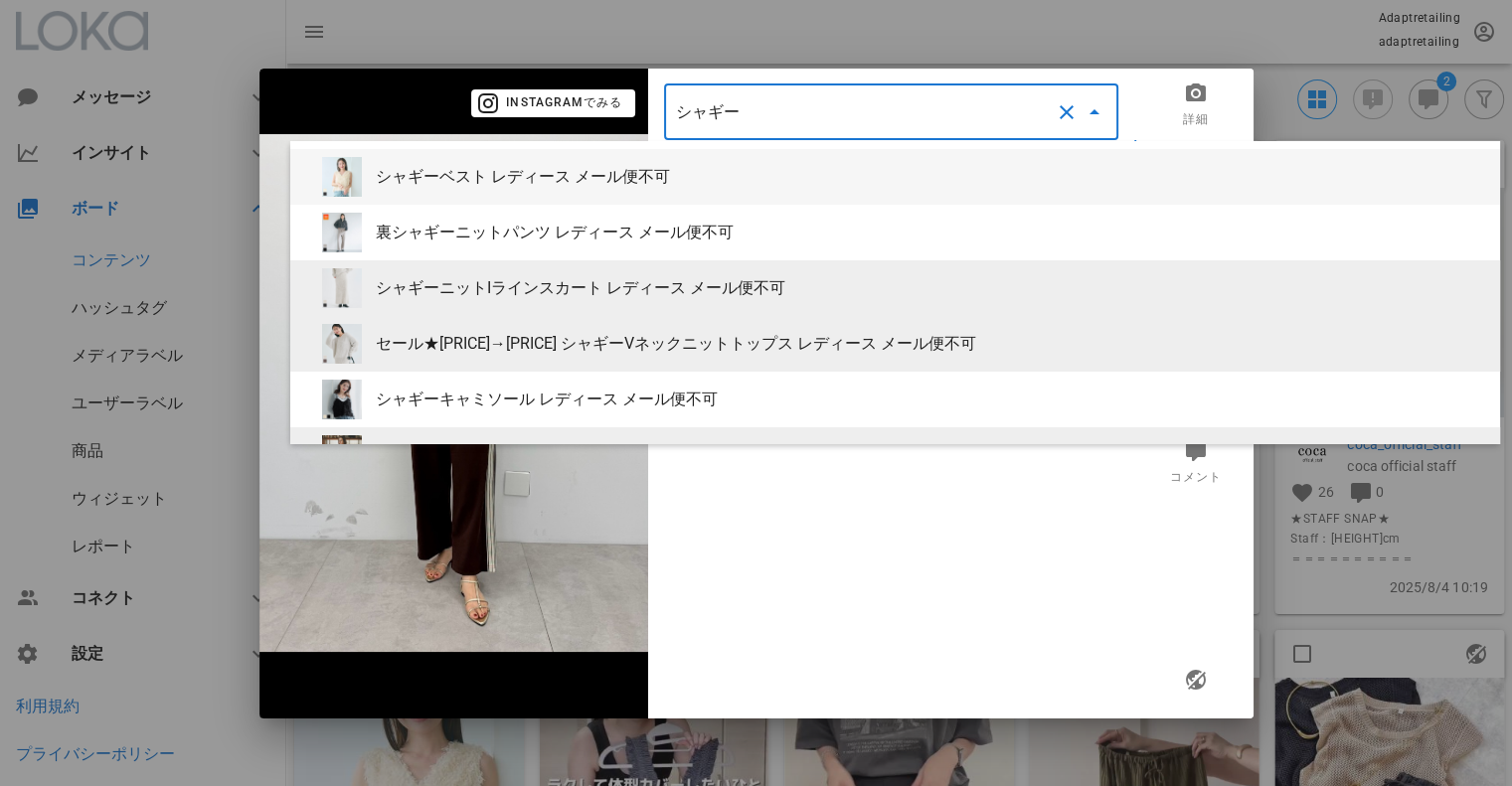 click on "シャギーベスト レディース メール便不可" at bounding box center (895, 177) 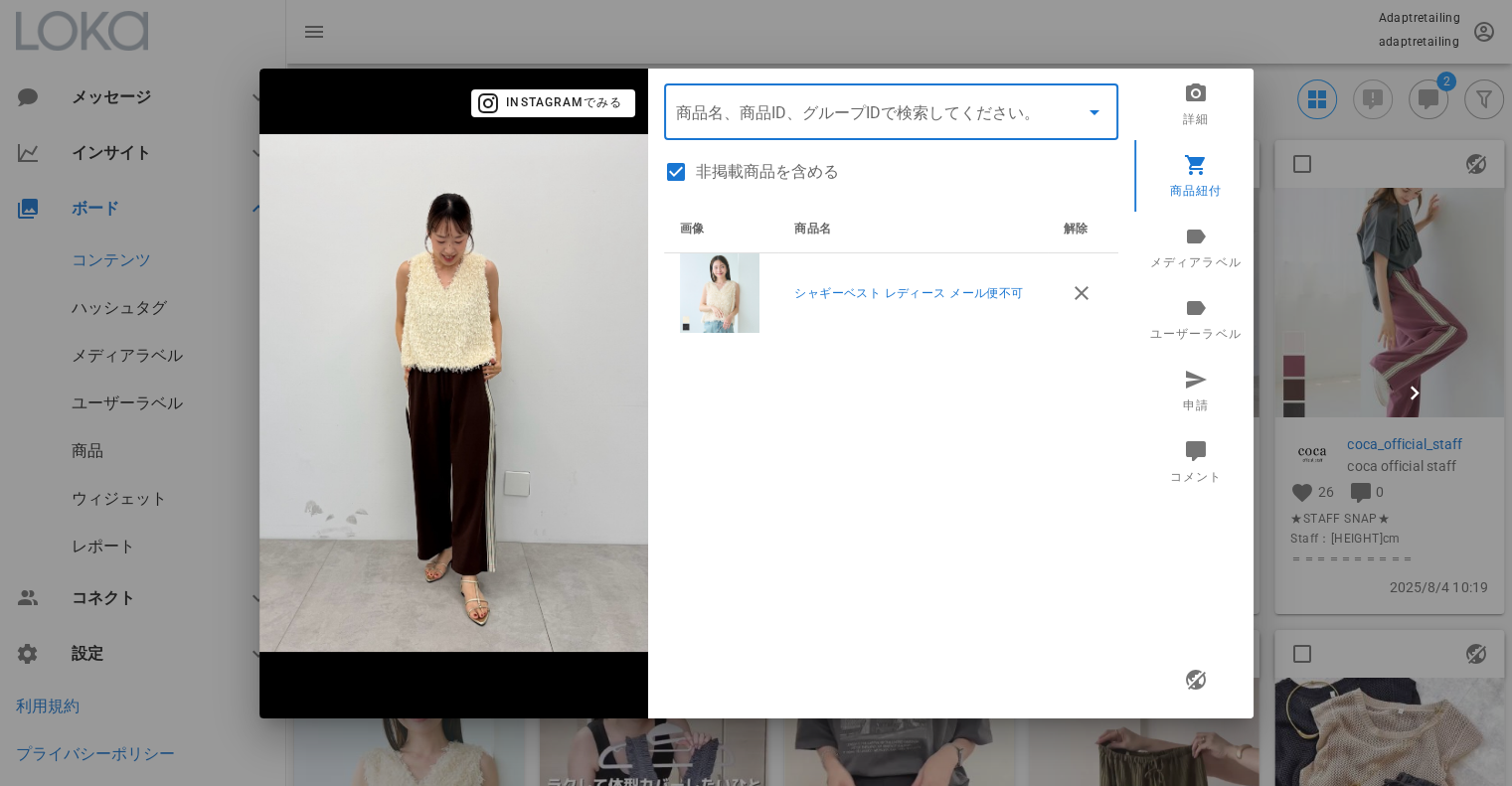 click on "商品" at bounding box center [863, 112] 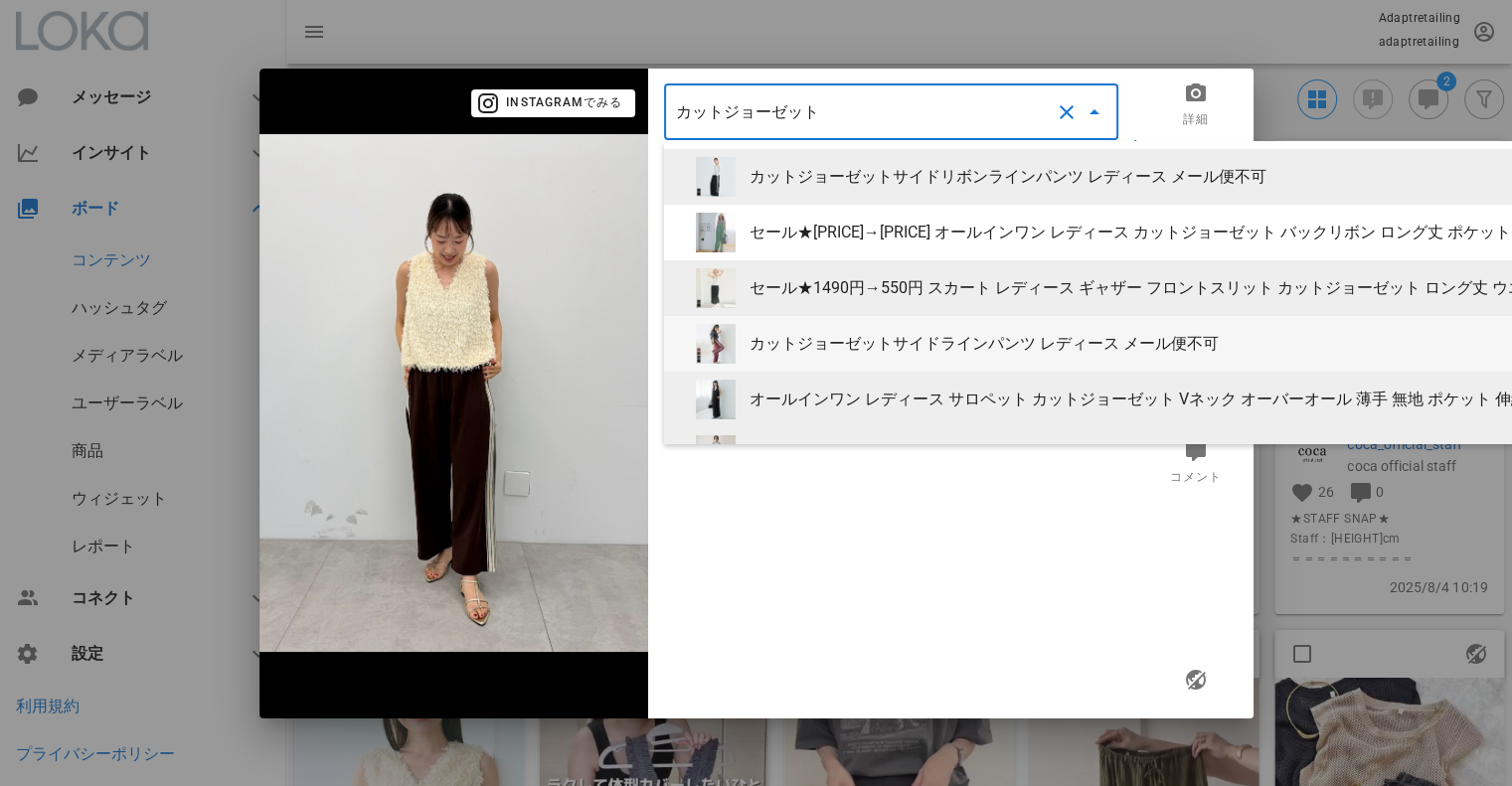 click on "カットジョーゼットサイドラインパンツ レディース メール便不可" at bounding box center (1268, 344) 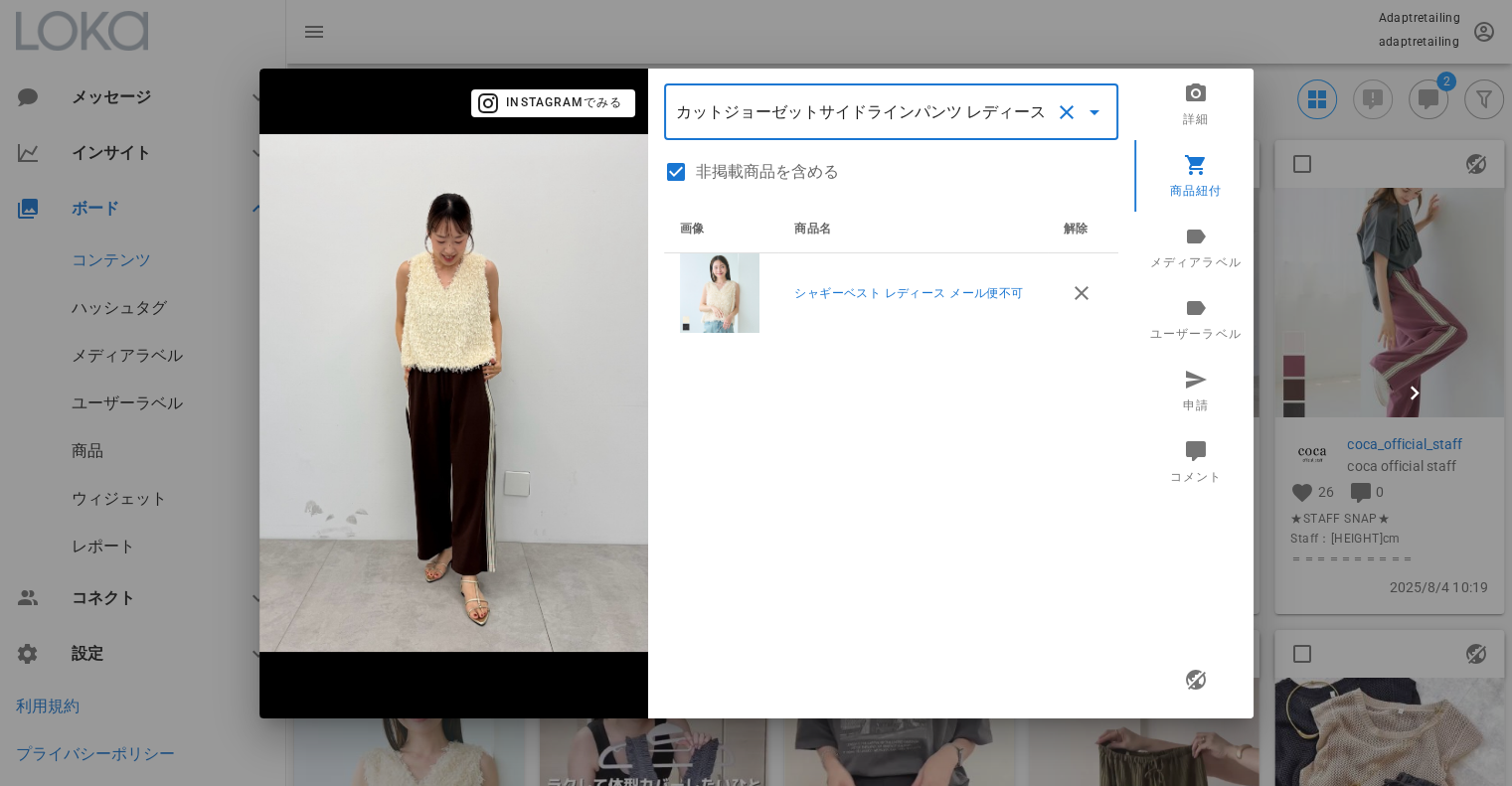 type 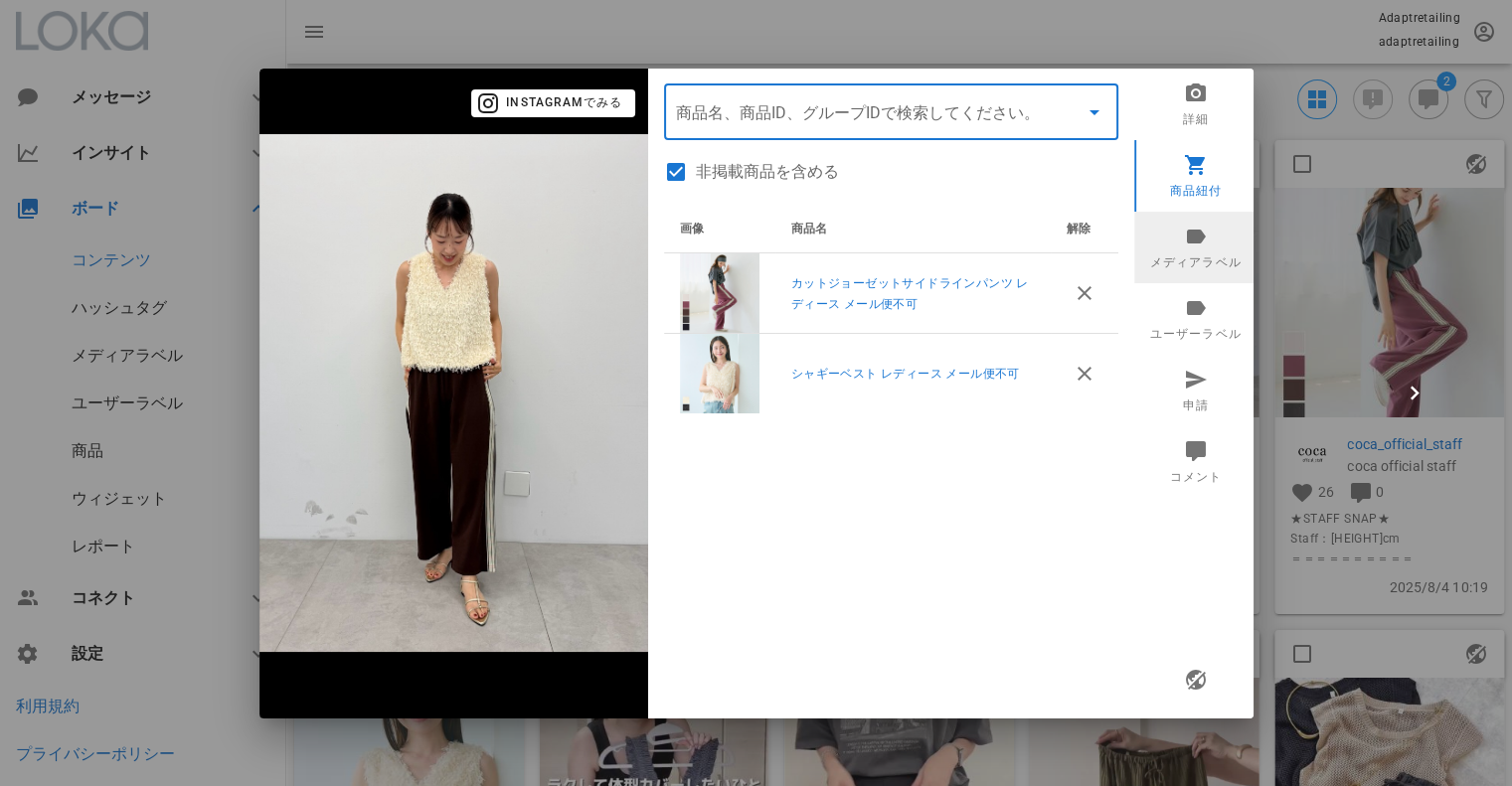 click at bounding box center [1195, 236] 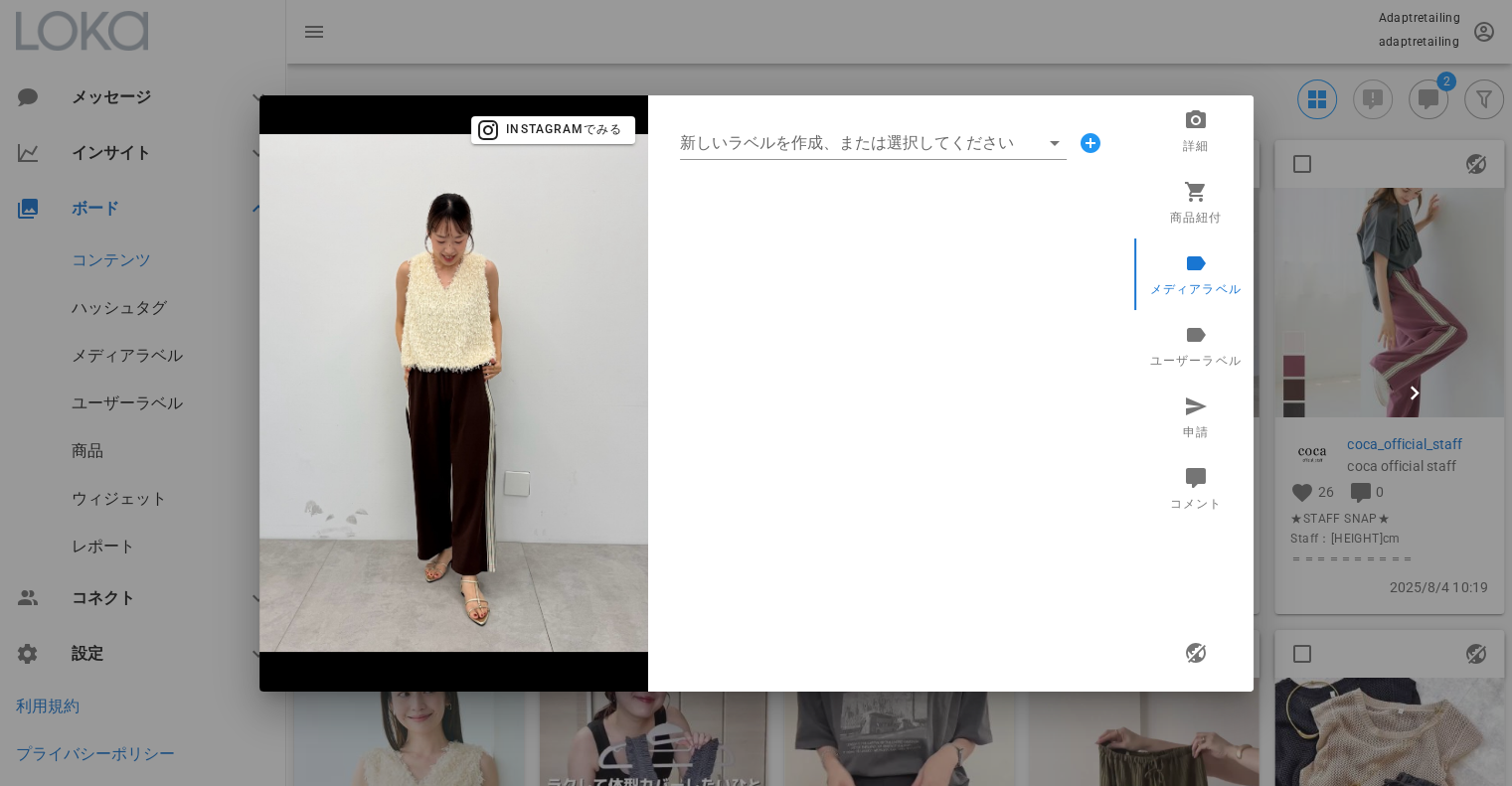 click on "新しいラベルを作成、または選択してください" at bounding box center (891, 143) 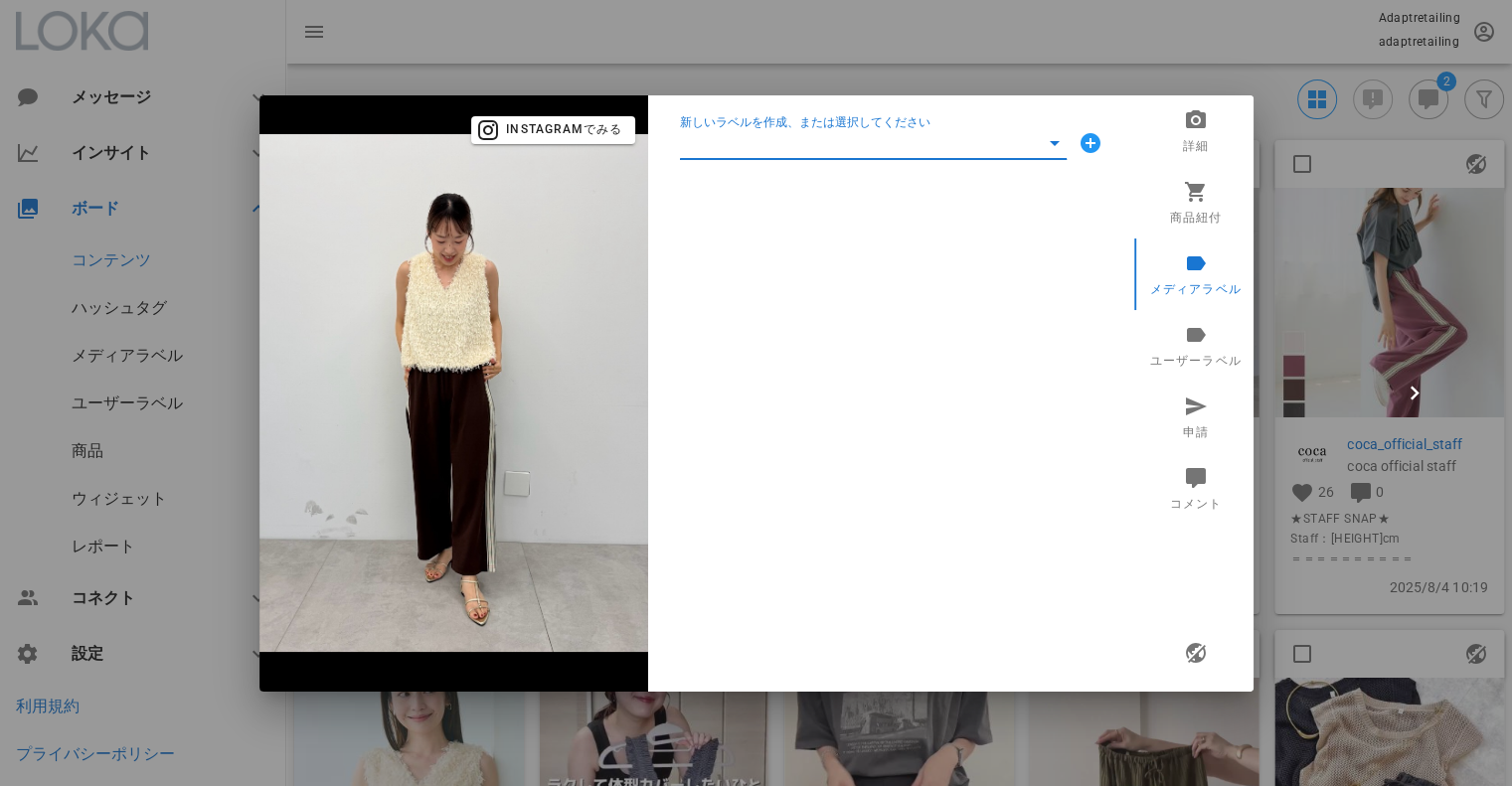click on "新しいラベルを作成、または選択してください" at bounding box center (859, 143) 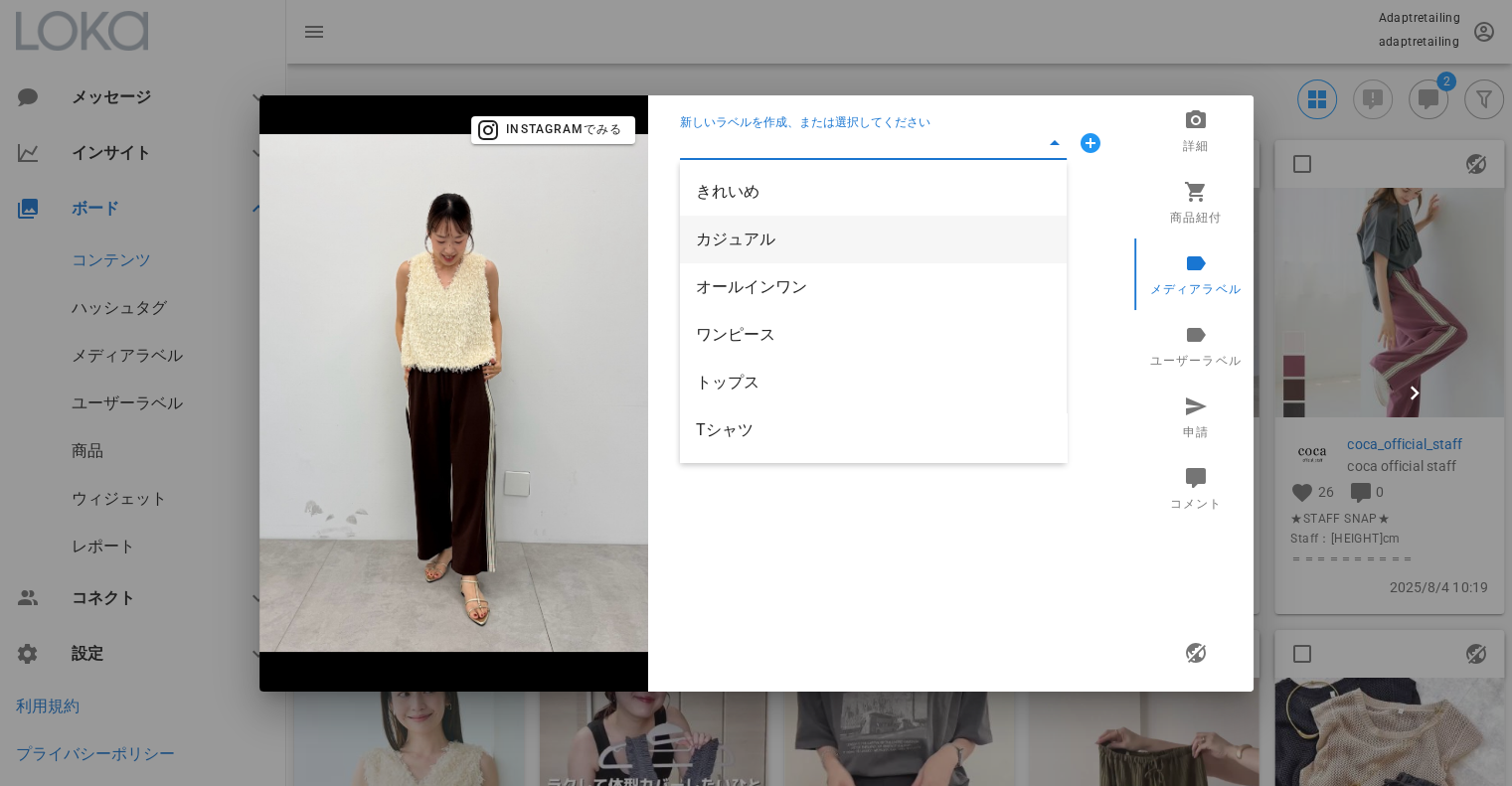 click on "カジュアル" at bounding box center (873, 238) 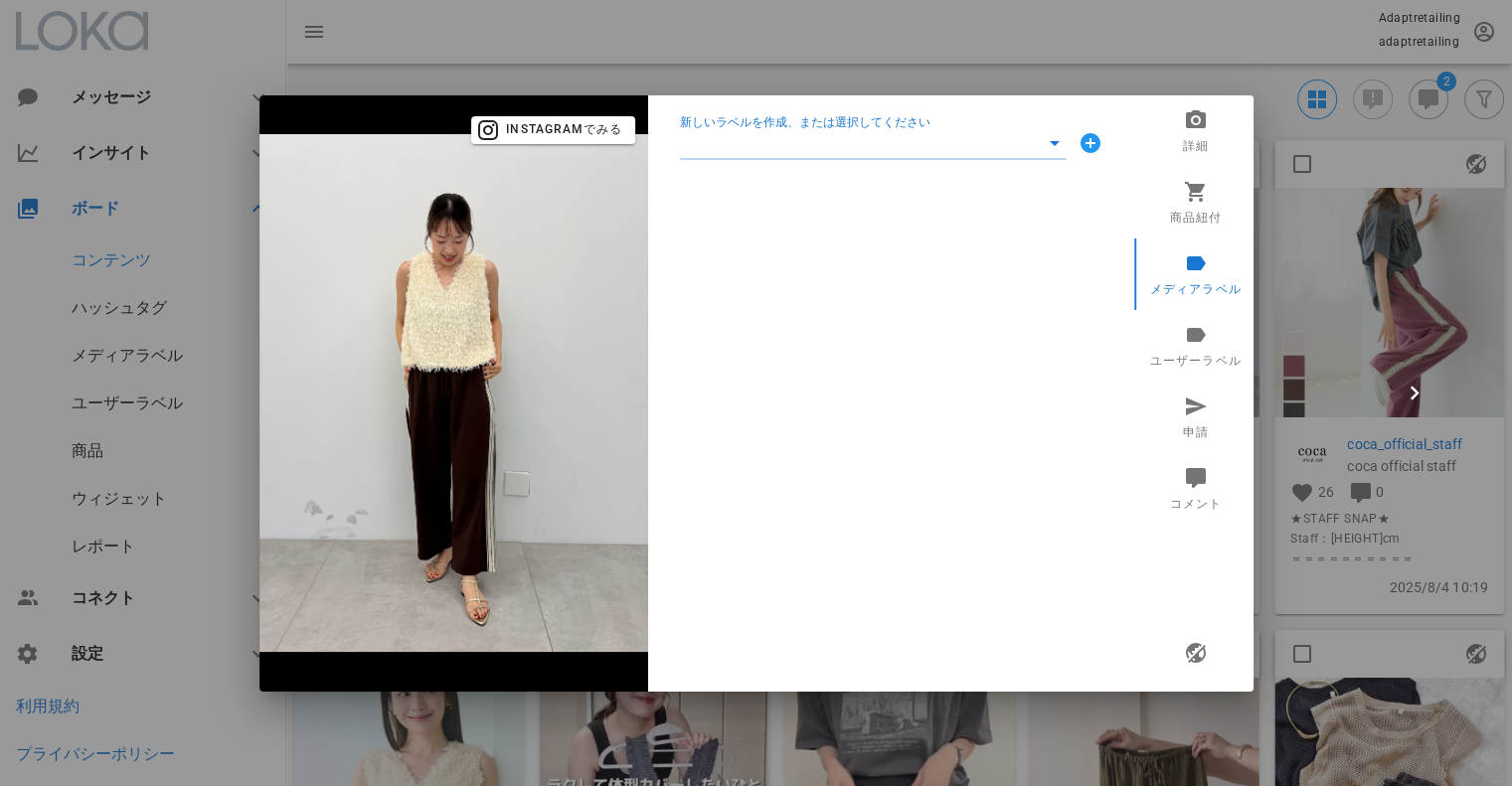 type on "カジュアル" 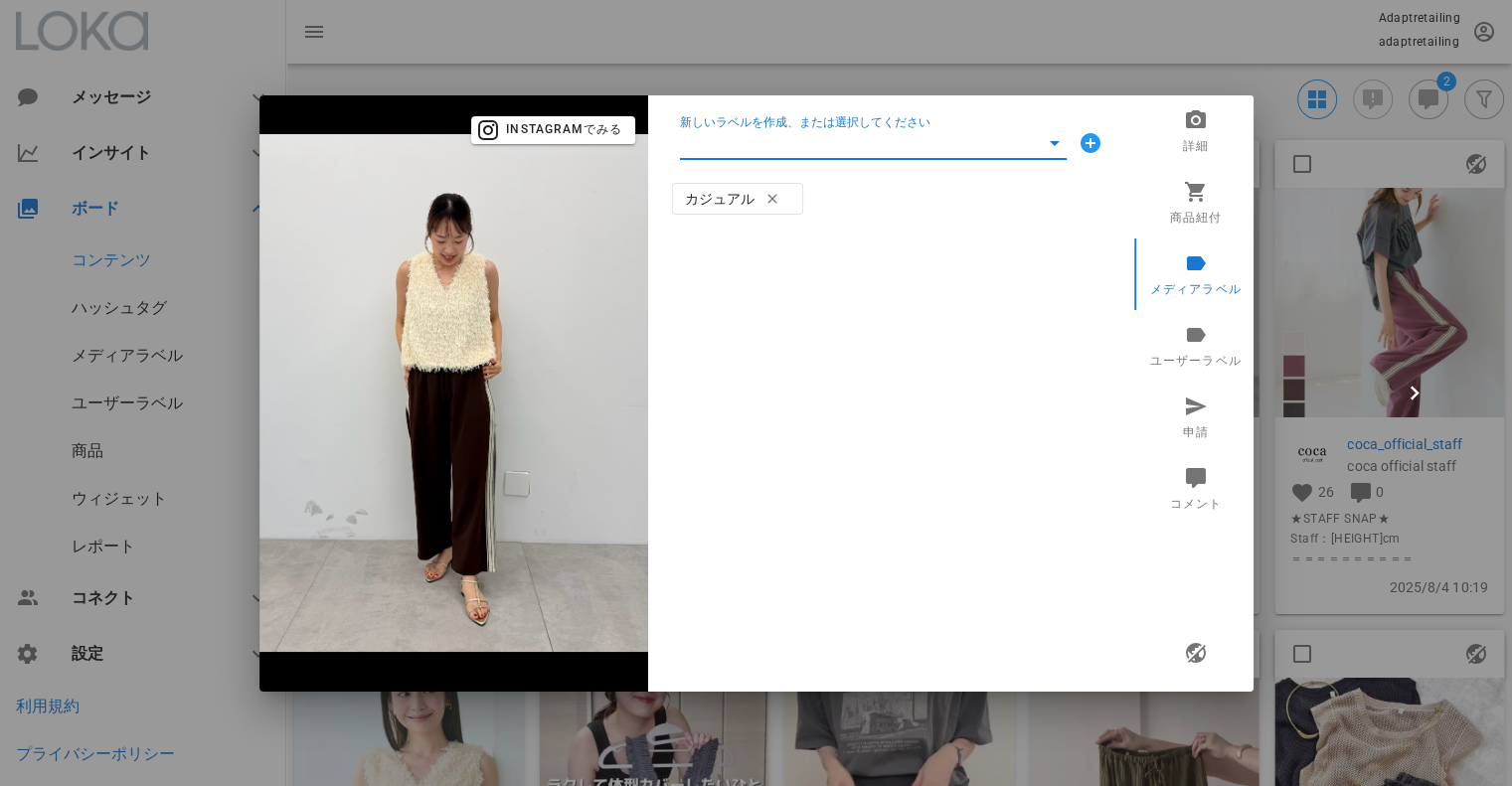 drag, startPoint x: 750, startPoint y: 137, endPoint x: 759, endPoint y: 151, distance: 16.64332 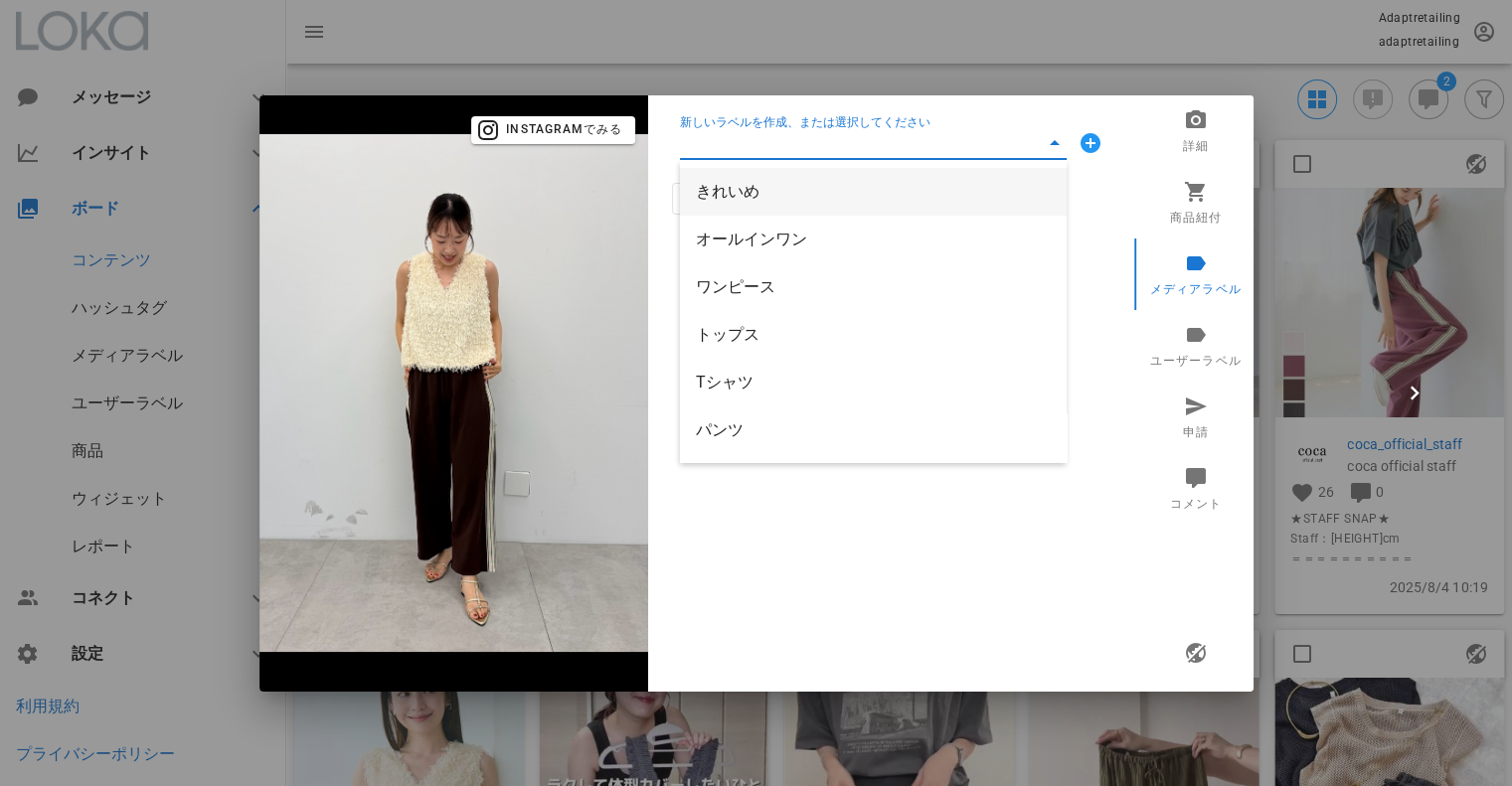 click on "きれいめ" at bounding box center [873, 191] 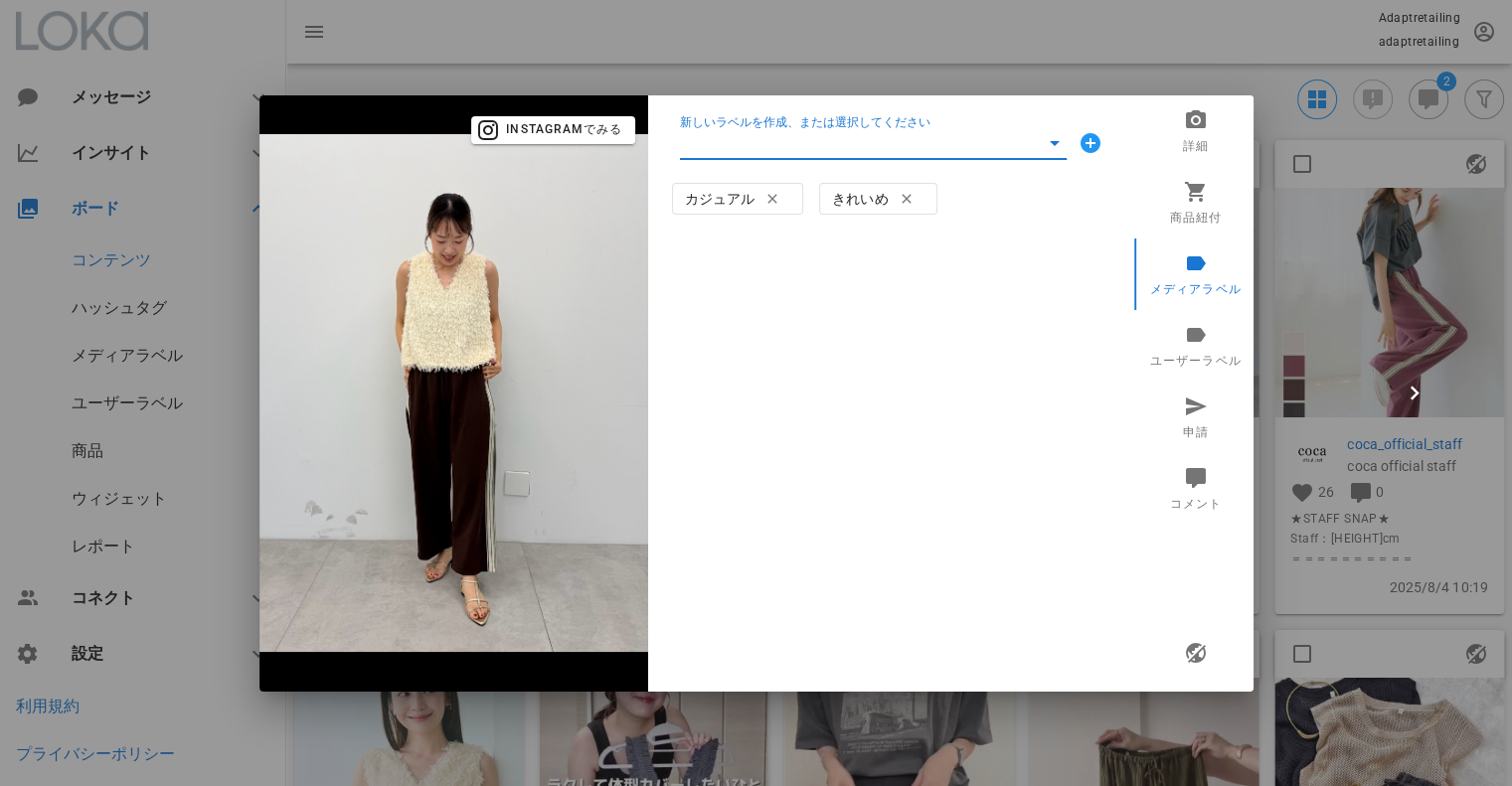 click on "新しいラベルを作成、または選択してください" at bounding box center [859, 143] 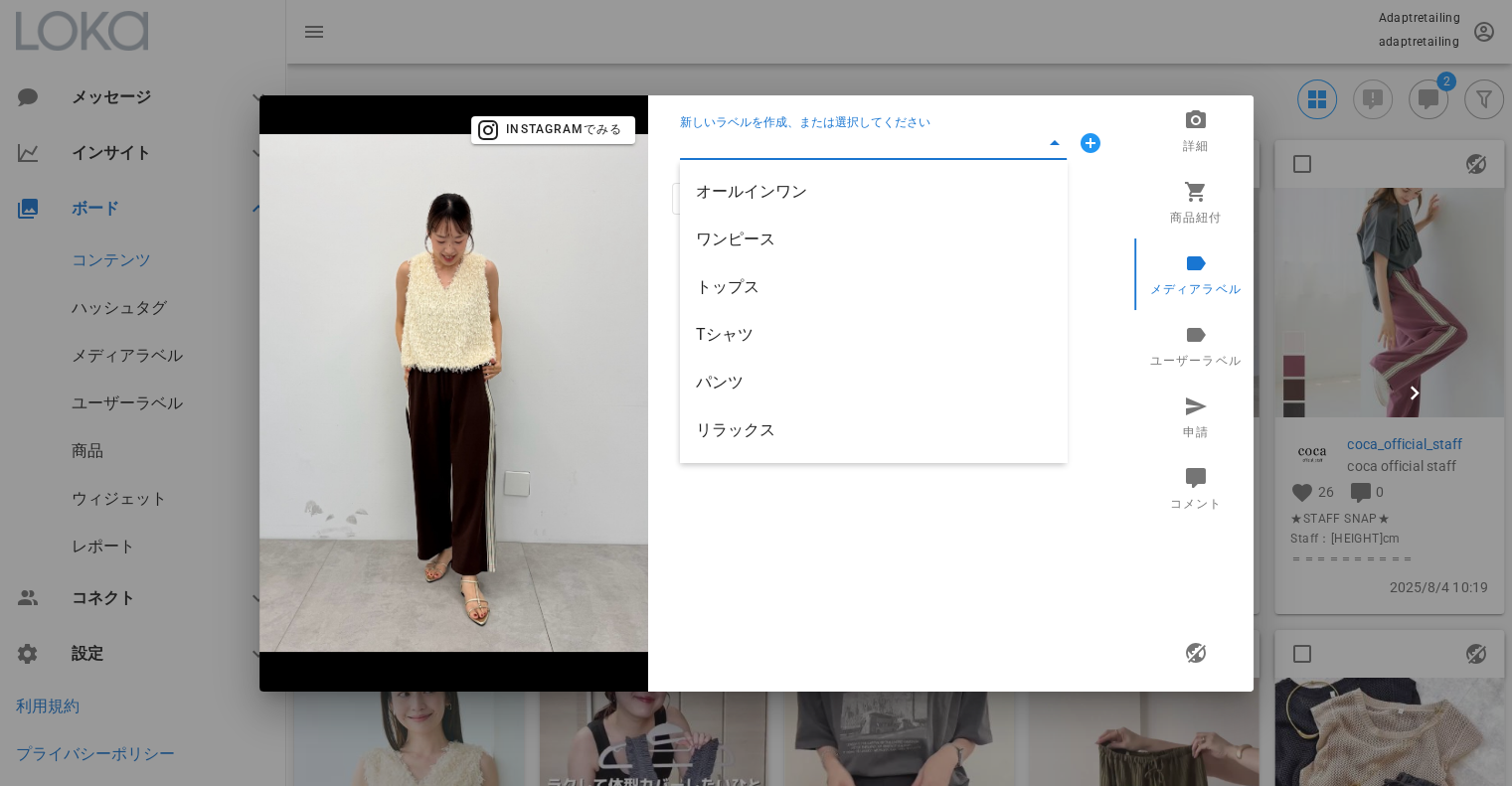 click on "トップス" at bounding box center [873, 286] 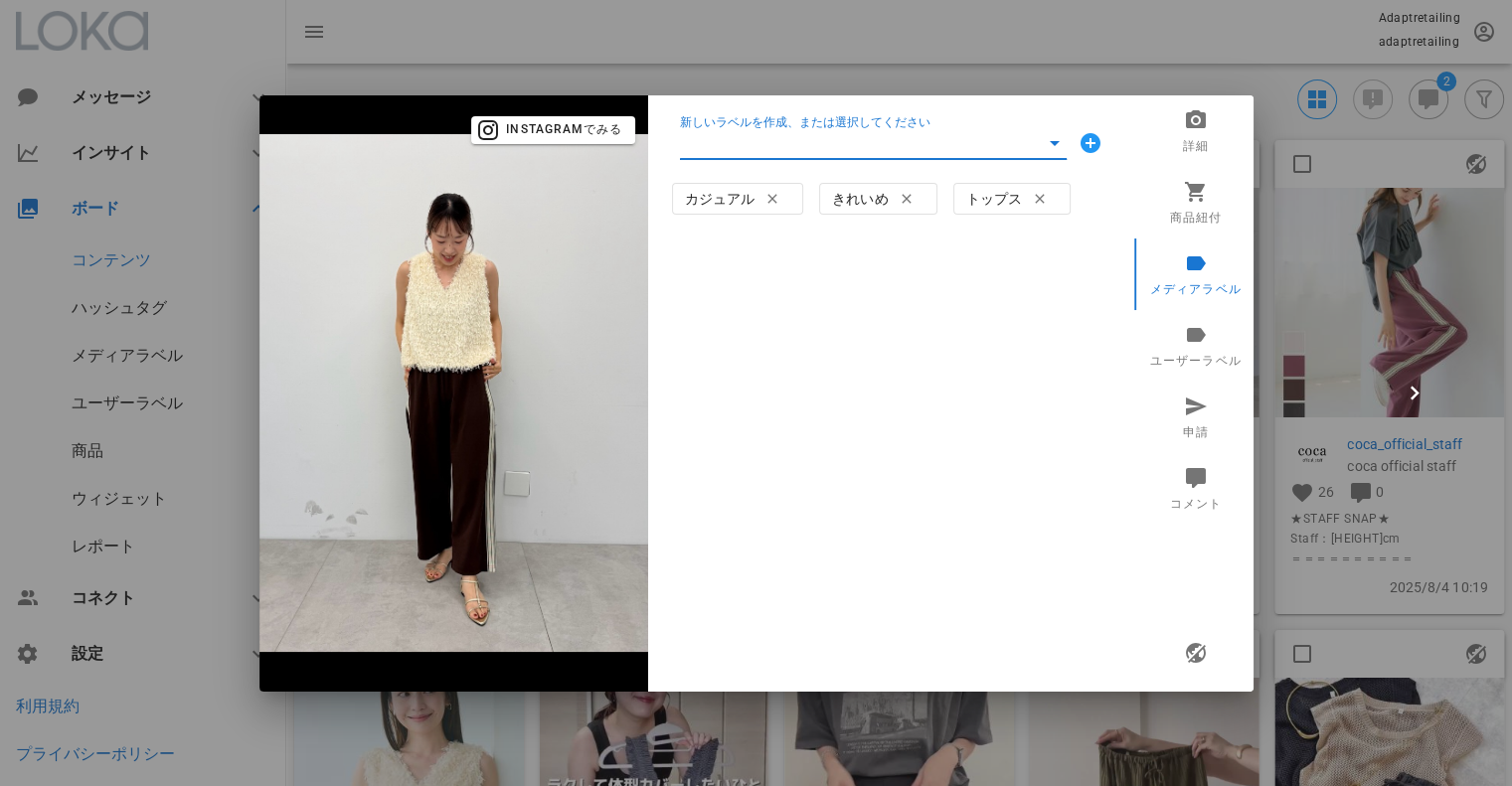 click on "新しいラベルを作成、または選択してください" at bounding box center (859, 143) 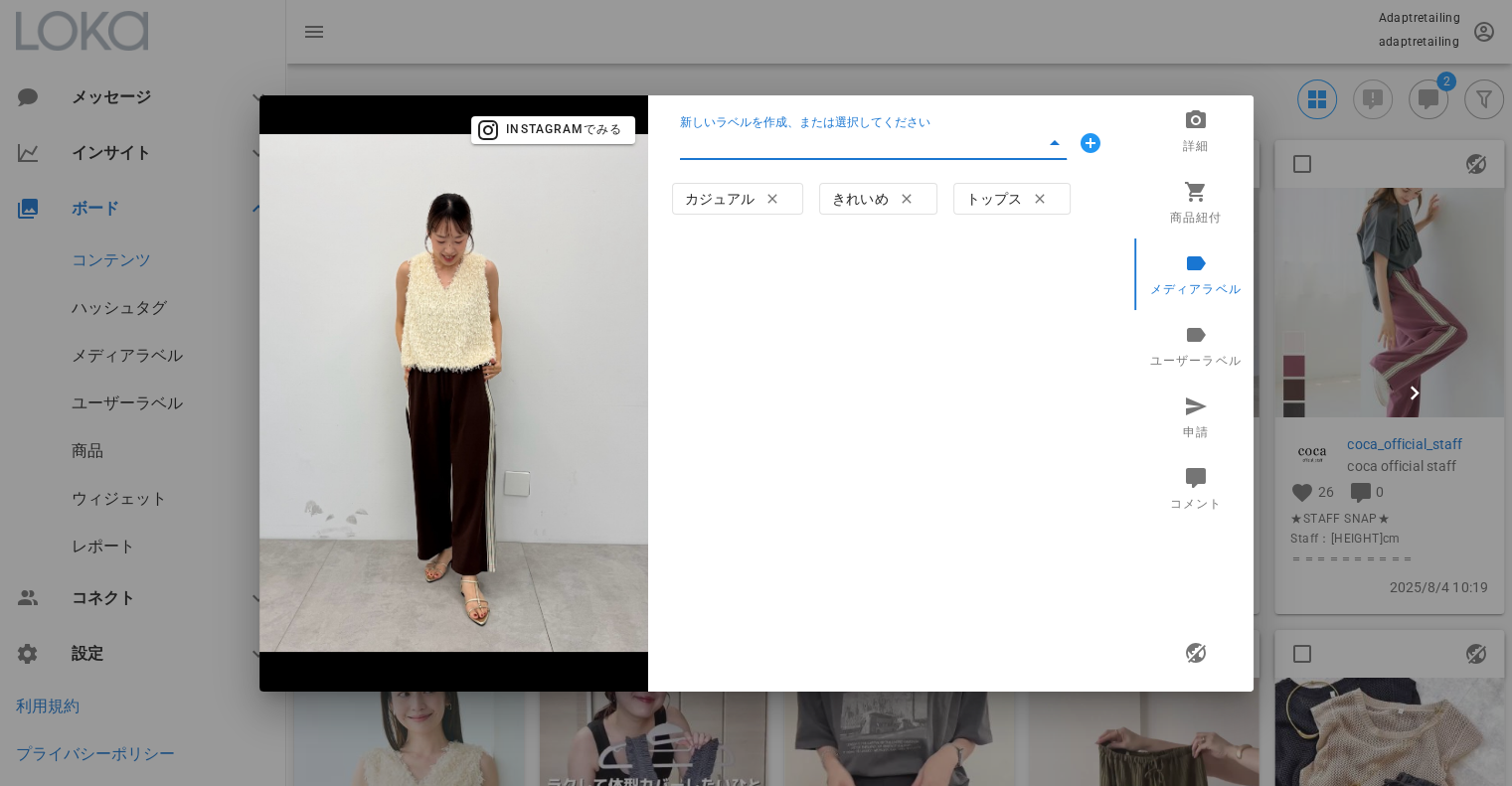 click on "新しいラベルを作成、または選択してください" at bounding box center (859, 143) 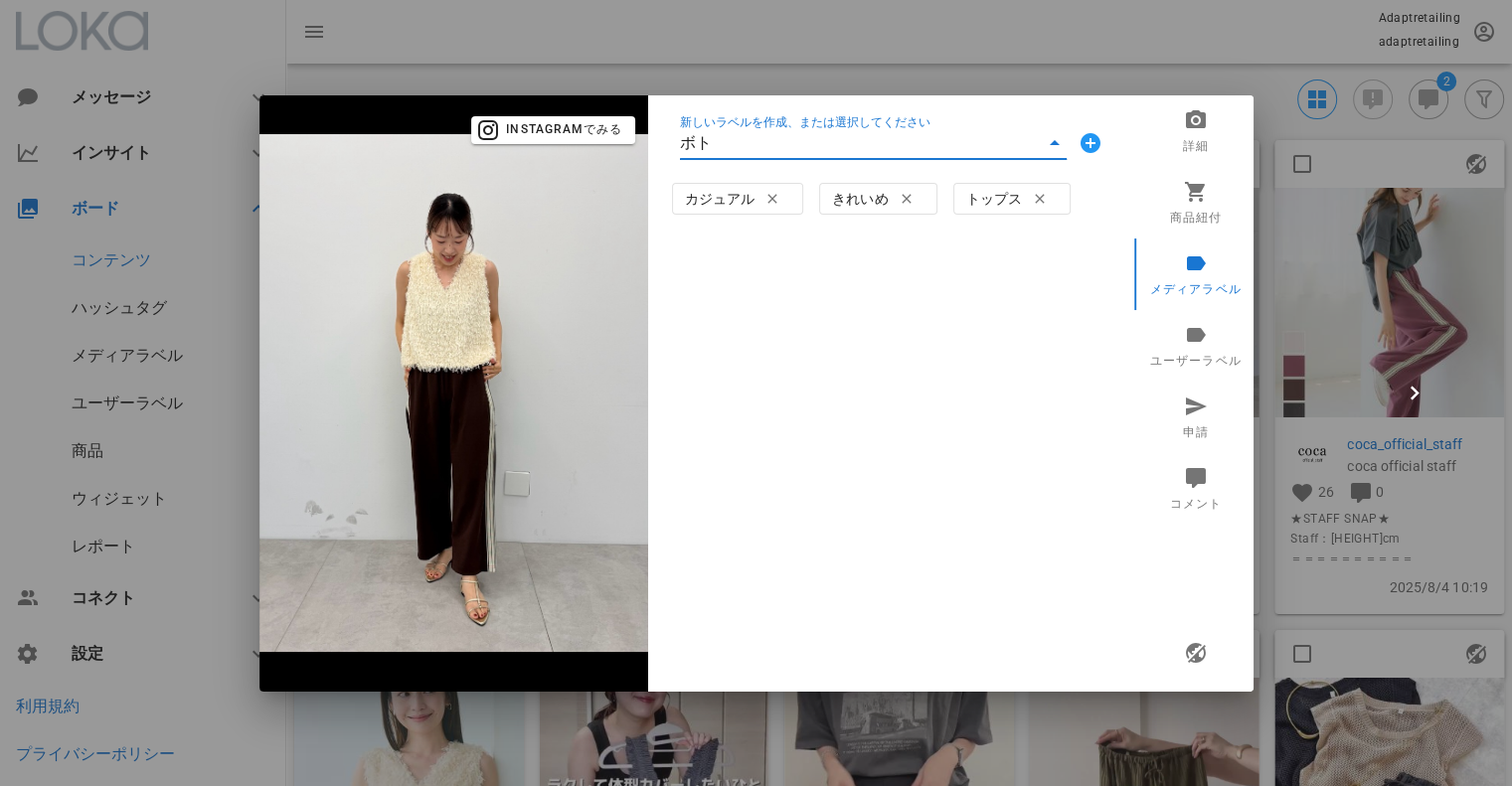 type on "ボ" 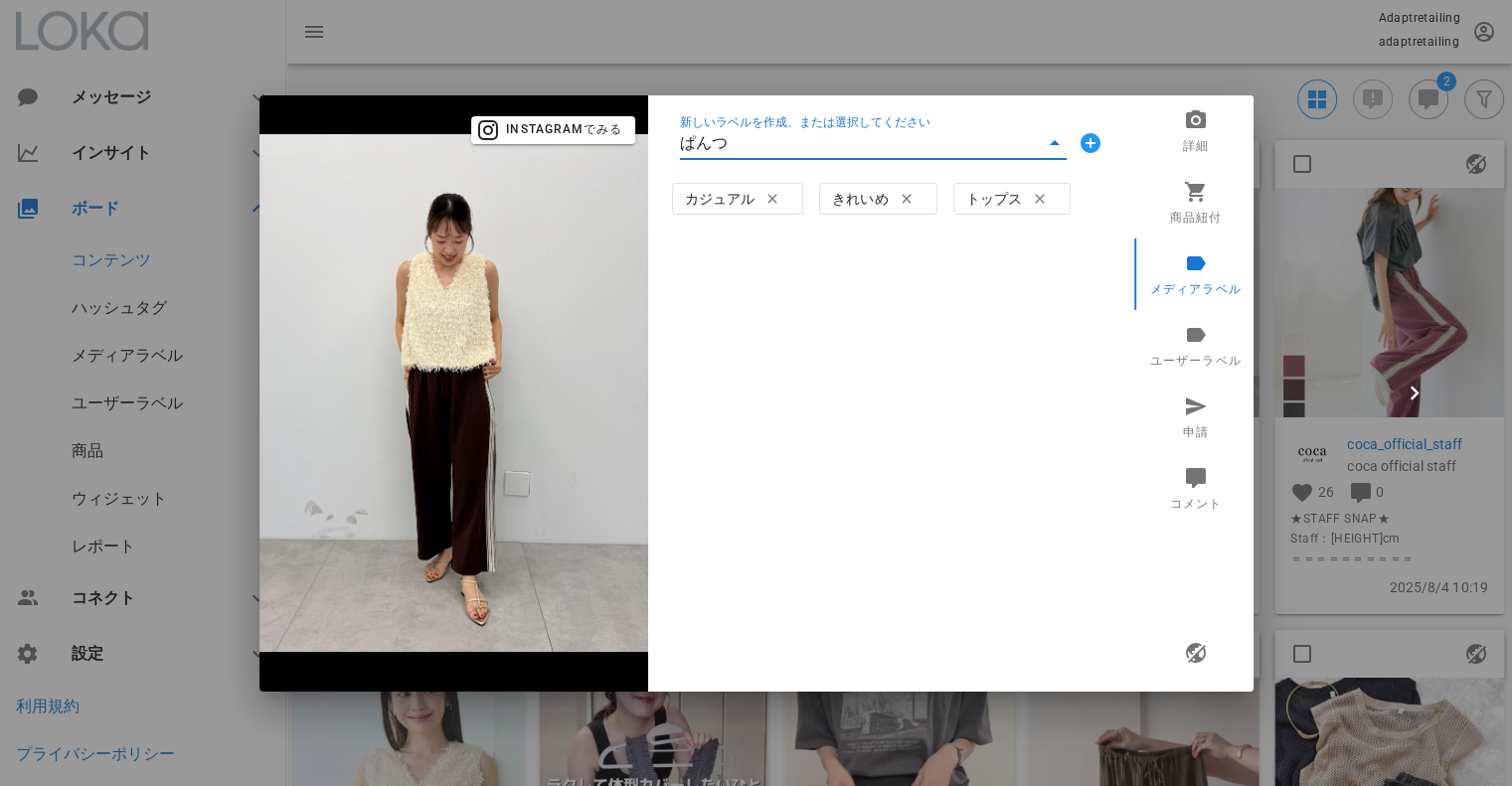 type on "パンツ" 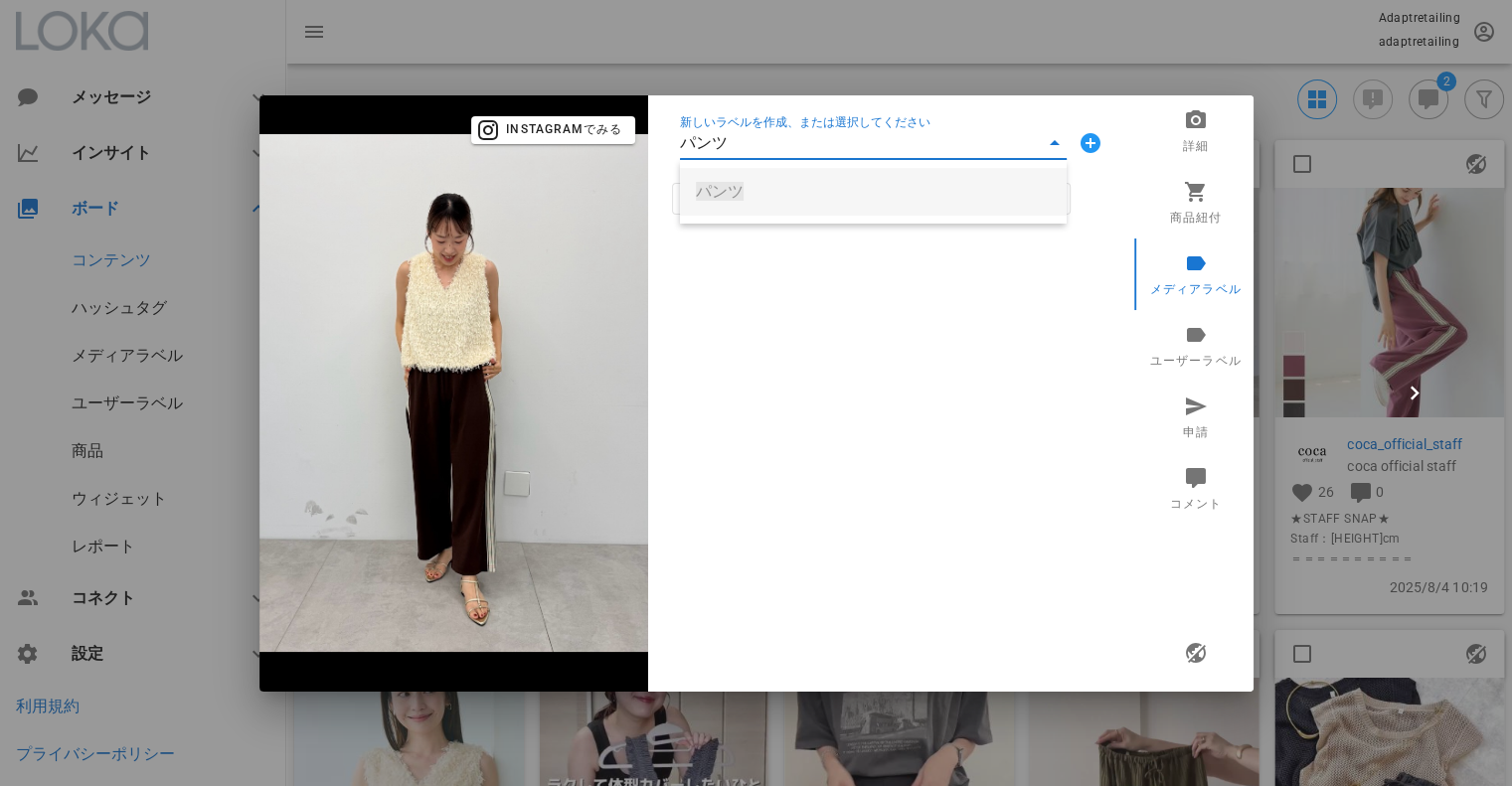 type 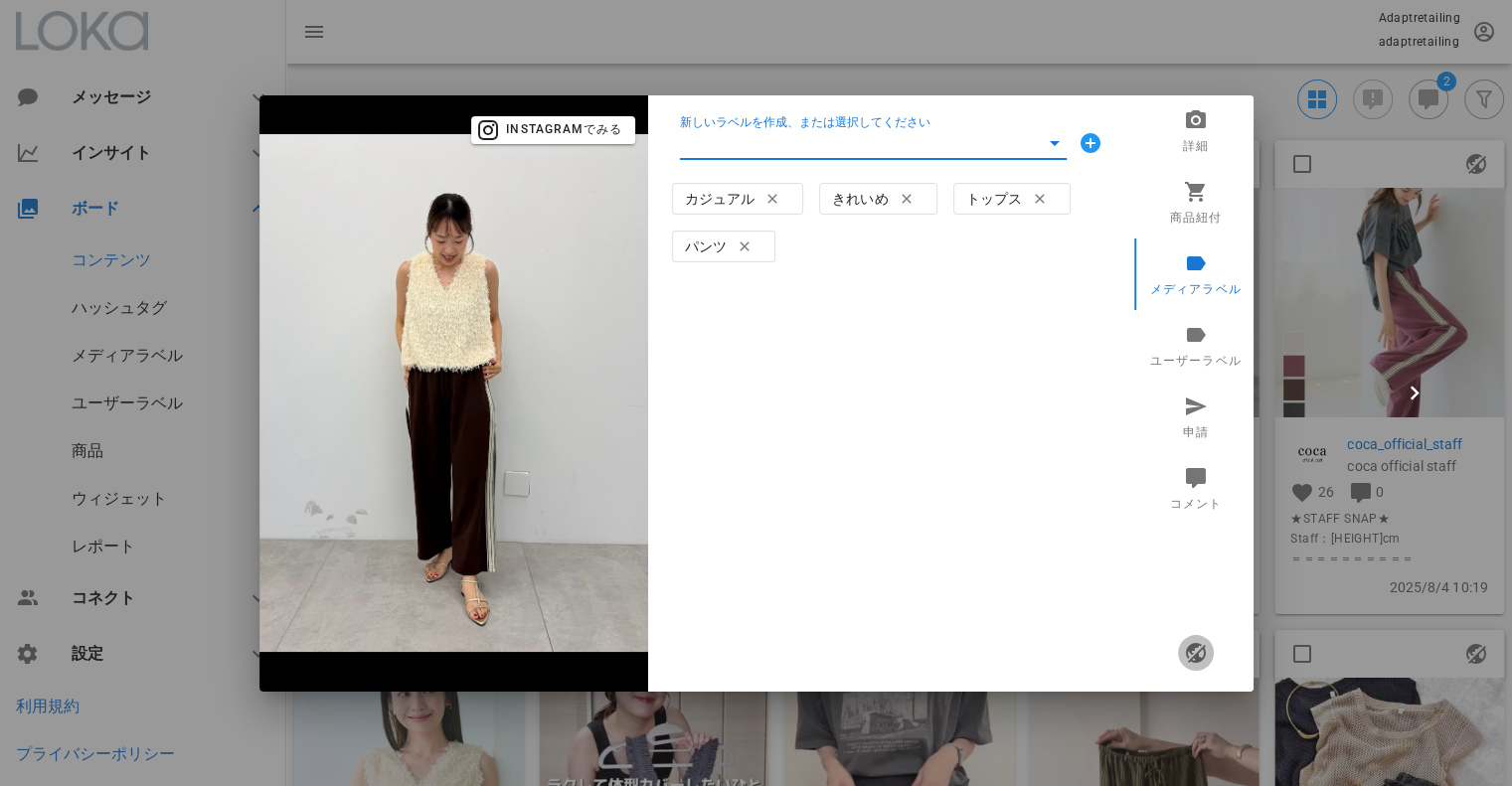 click at bounding box center [1195, 653] 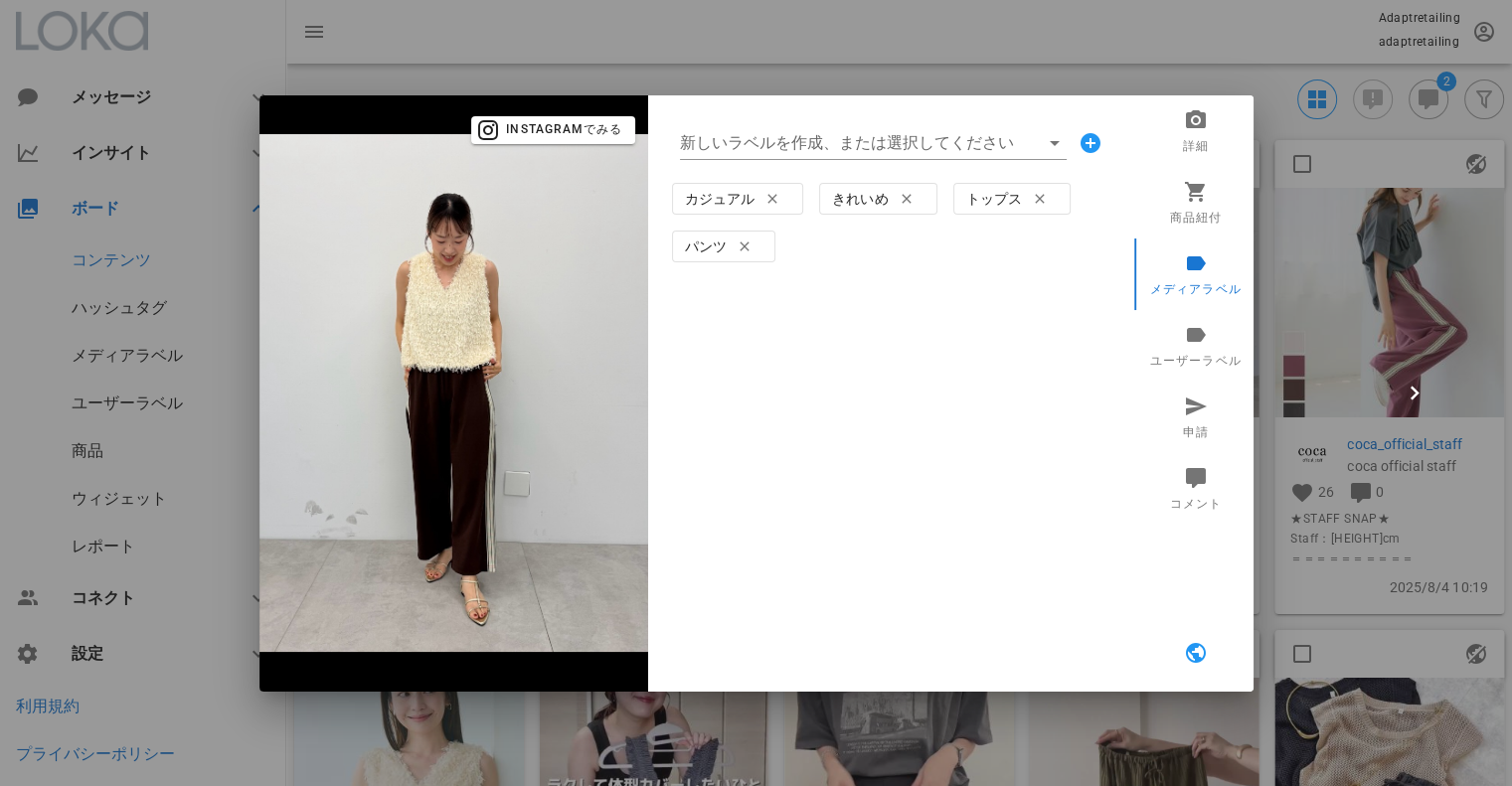 click at bounding box center (756, 393) 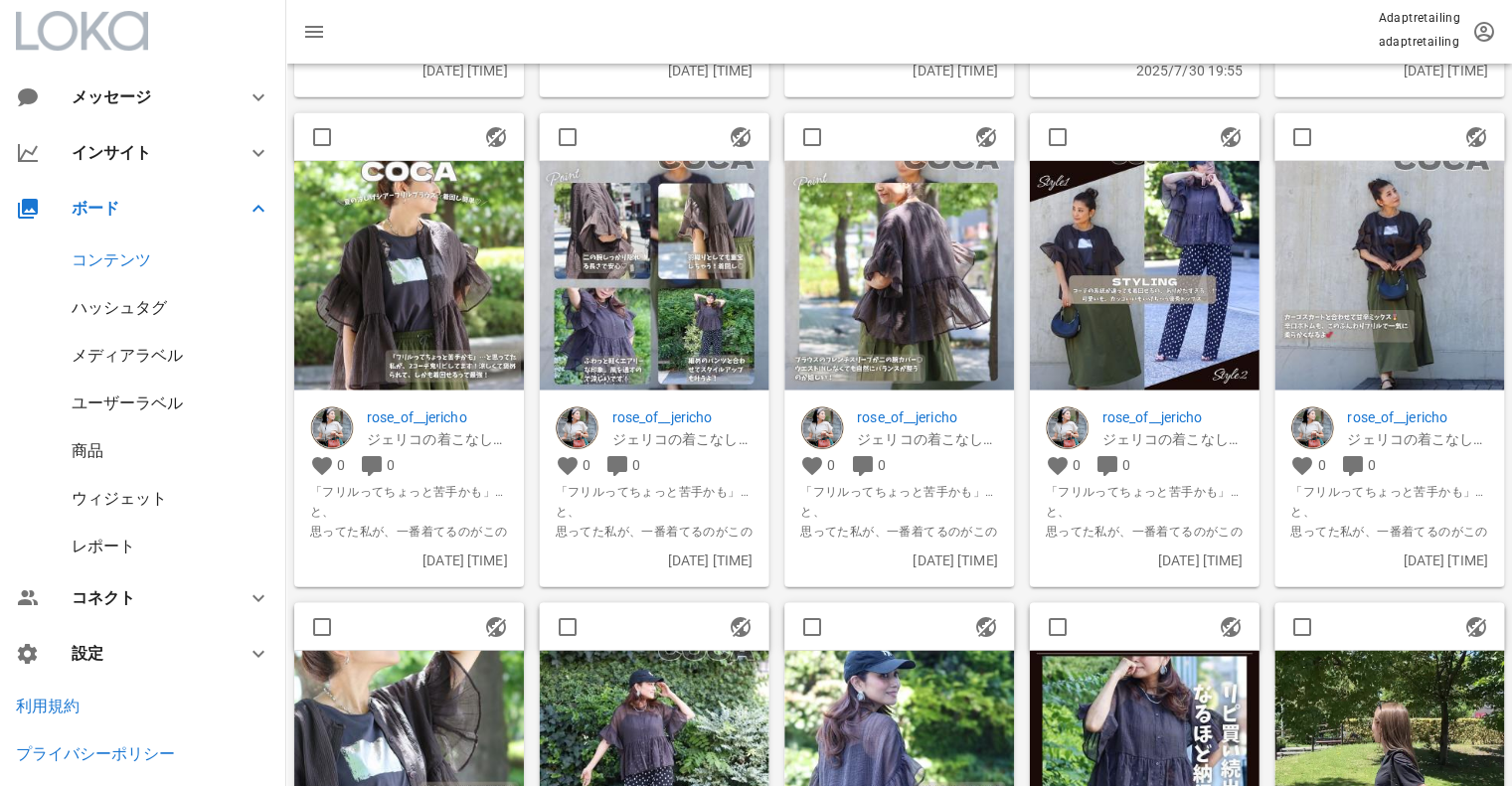 scroll, scrollTop: 1987, scrollLeft: 0, axis: vertical 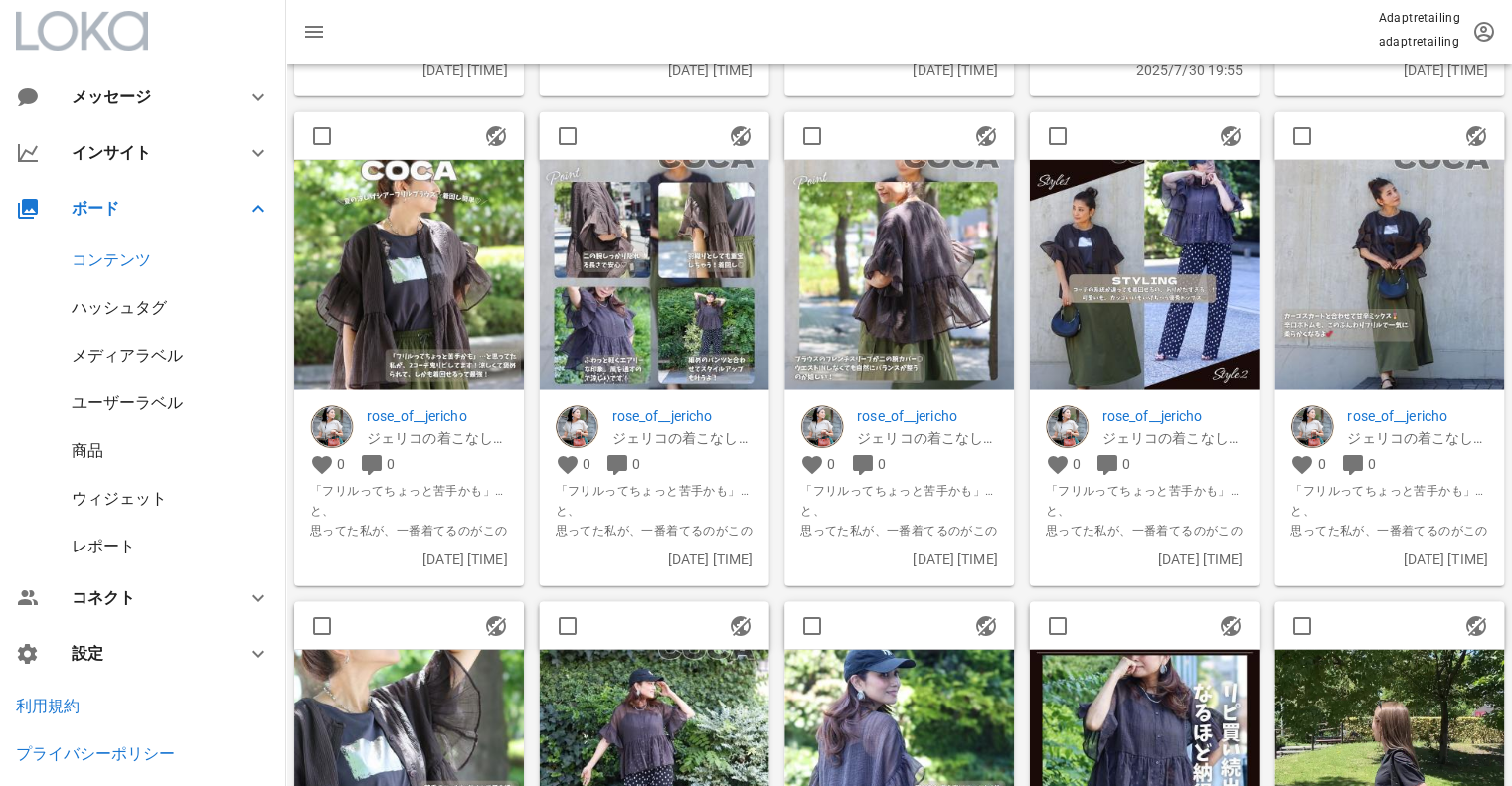click on "ハッシュタグ" at bounding box center [119, 307] 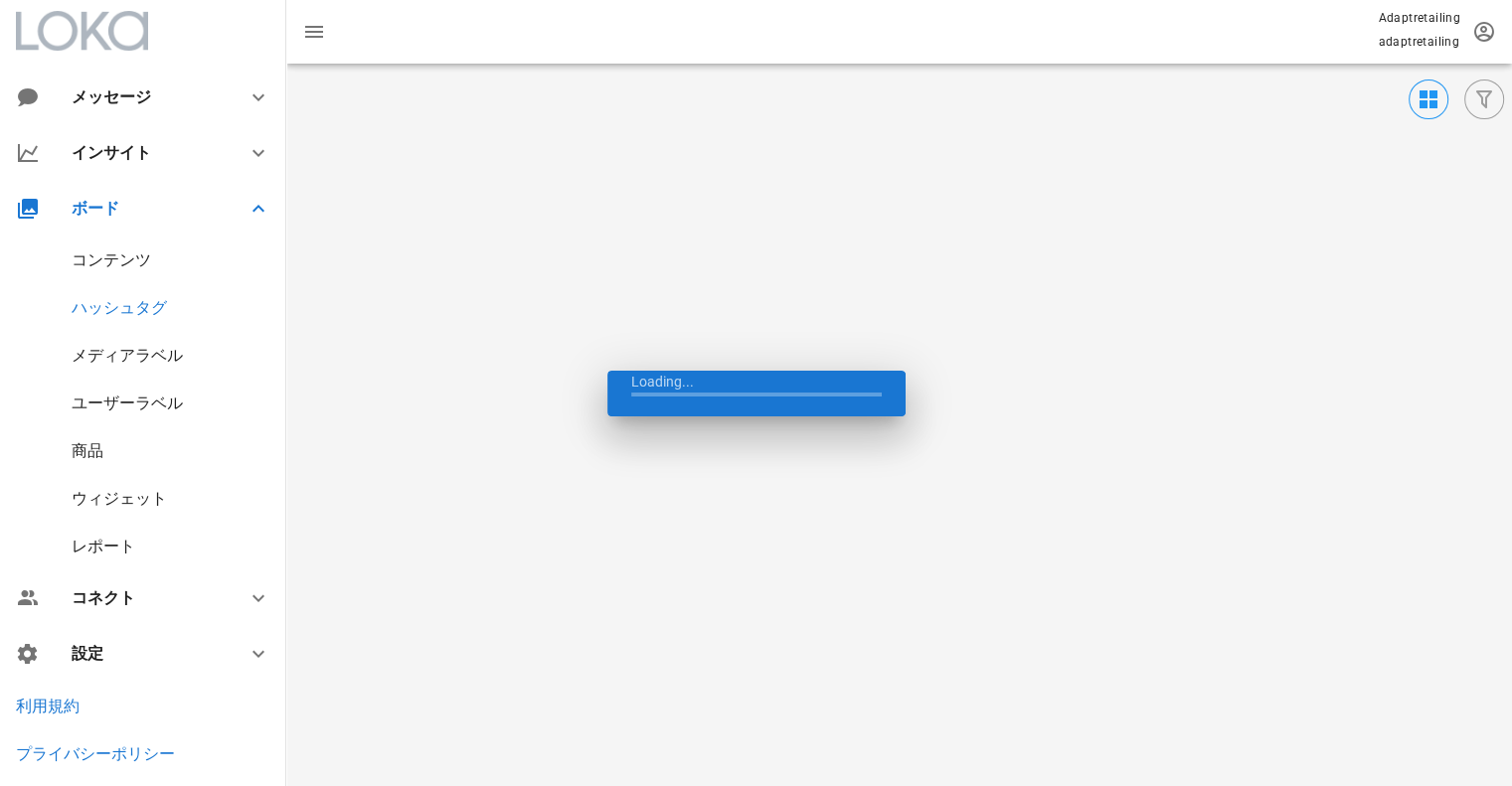 scroll, scrollTop: 0, scrollLeft: 0, axis: both 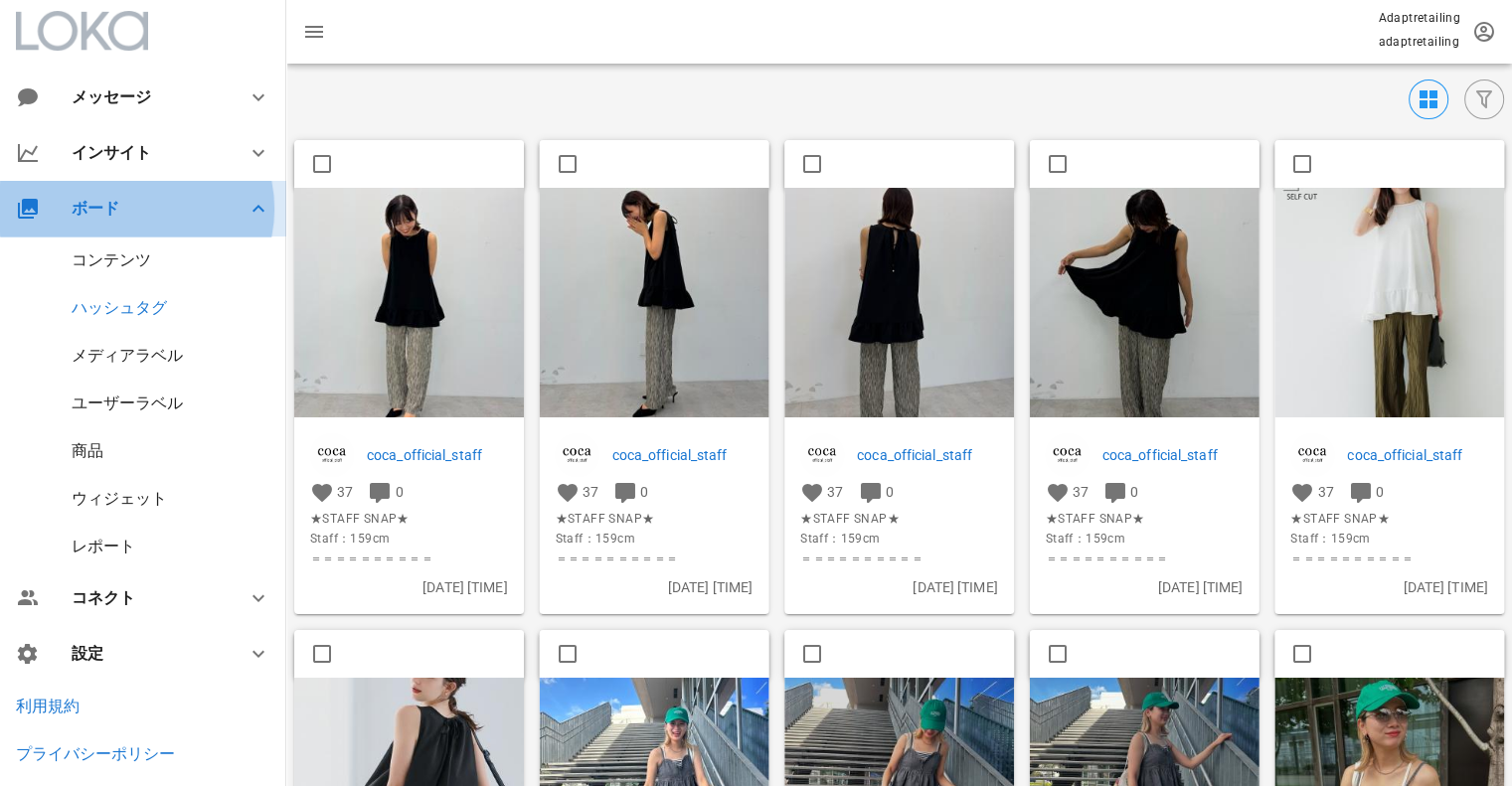 click on "ボード" at bounding box center (143, 209) 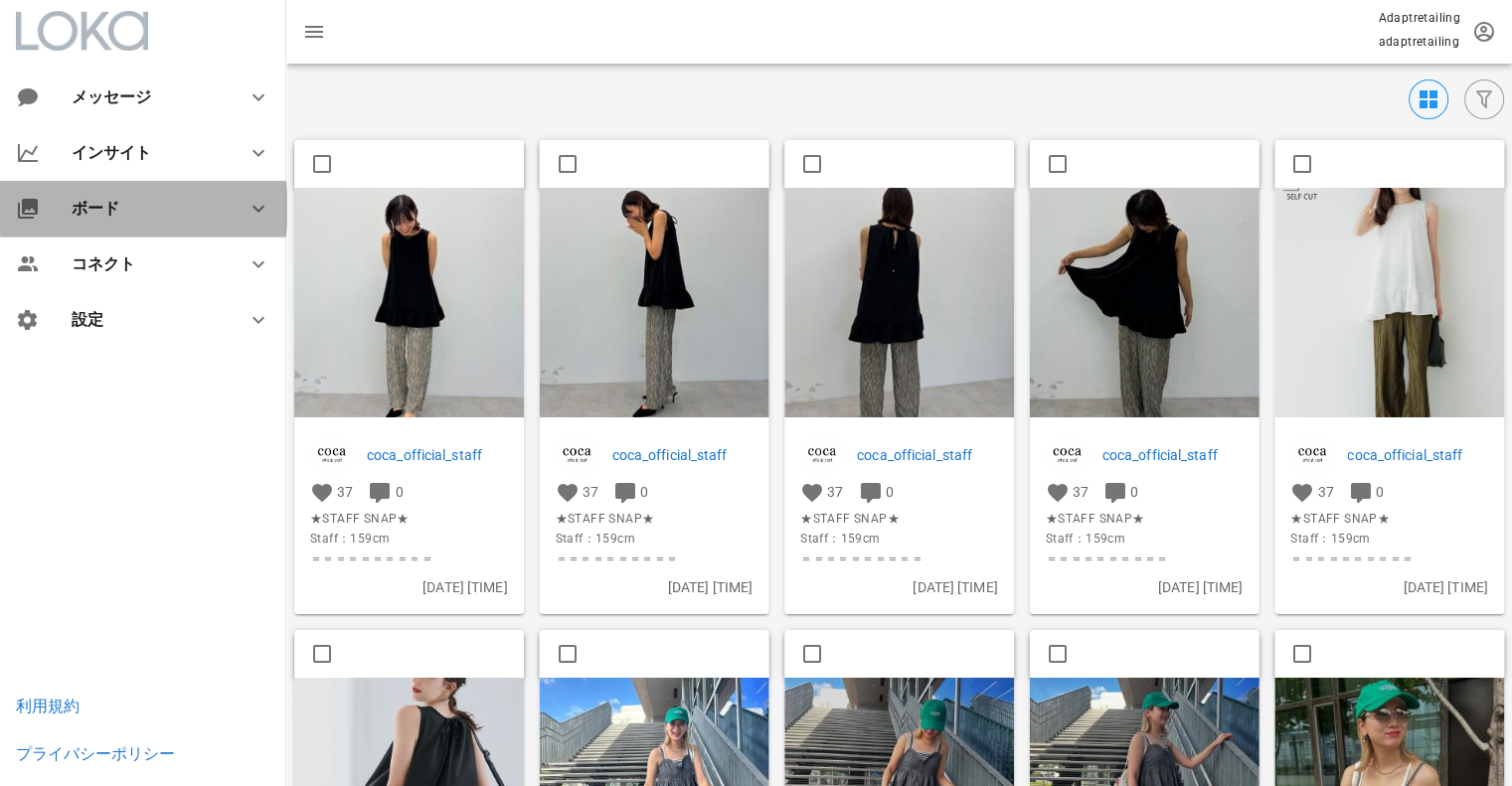 click on "ボード" at bounding box center [143, 209] 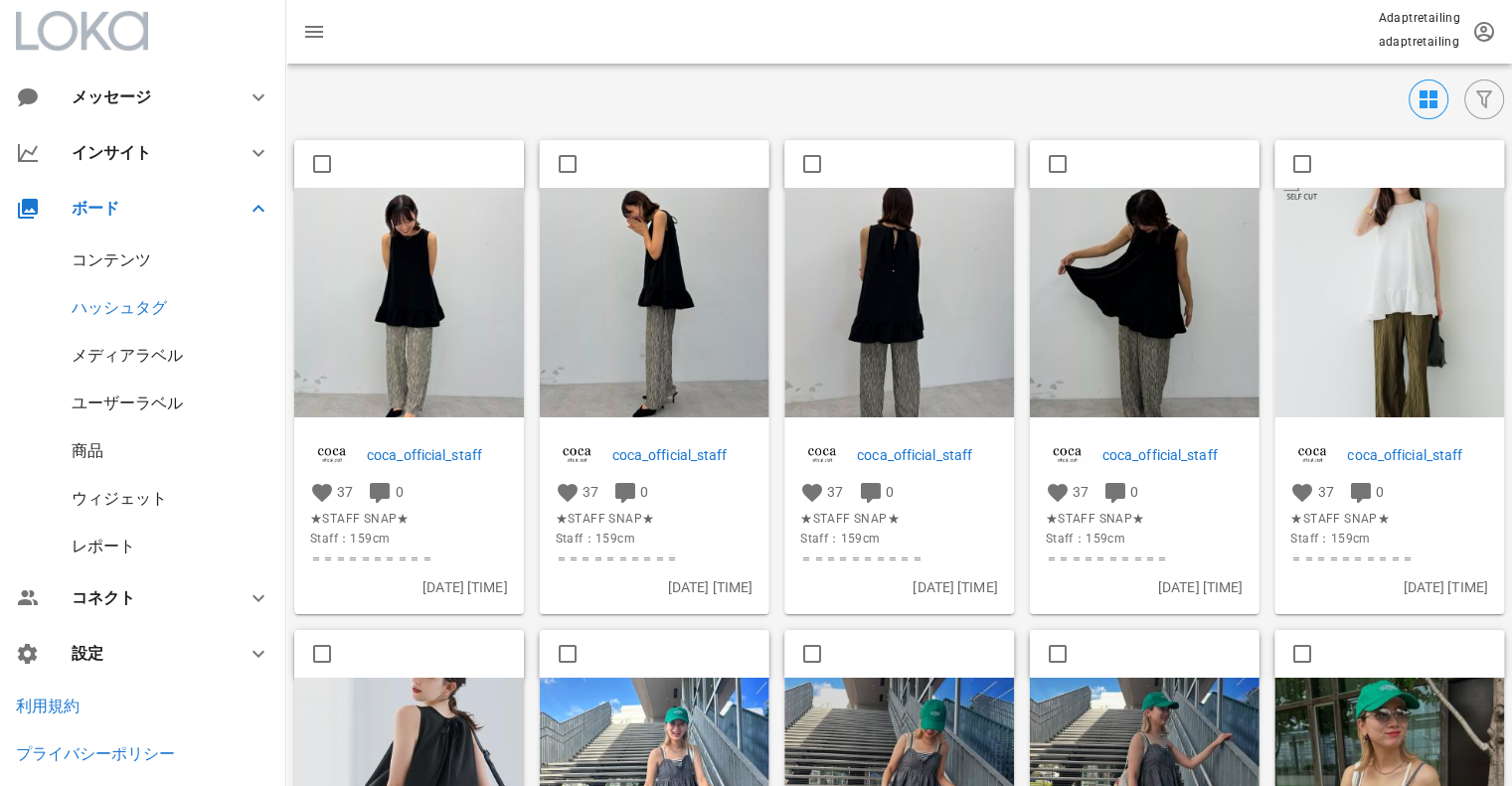 click on "コンテンツ" at bounding box center (143, 260) 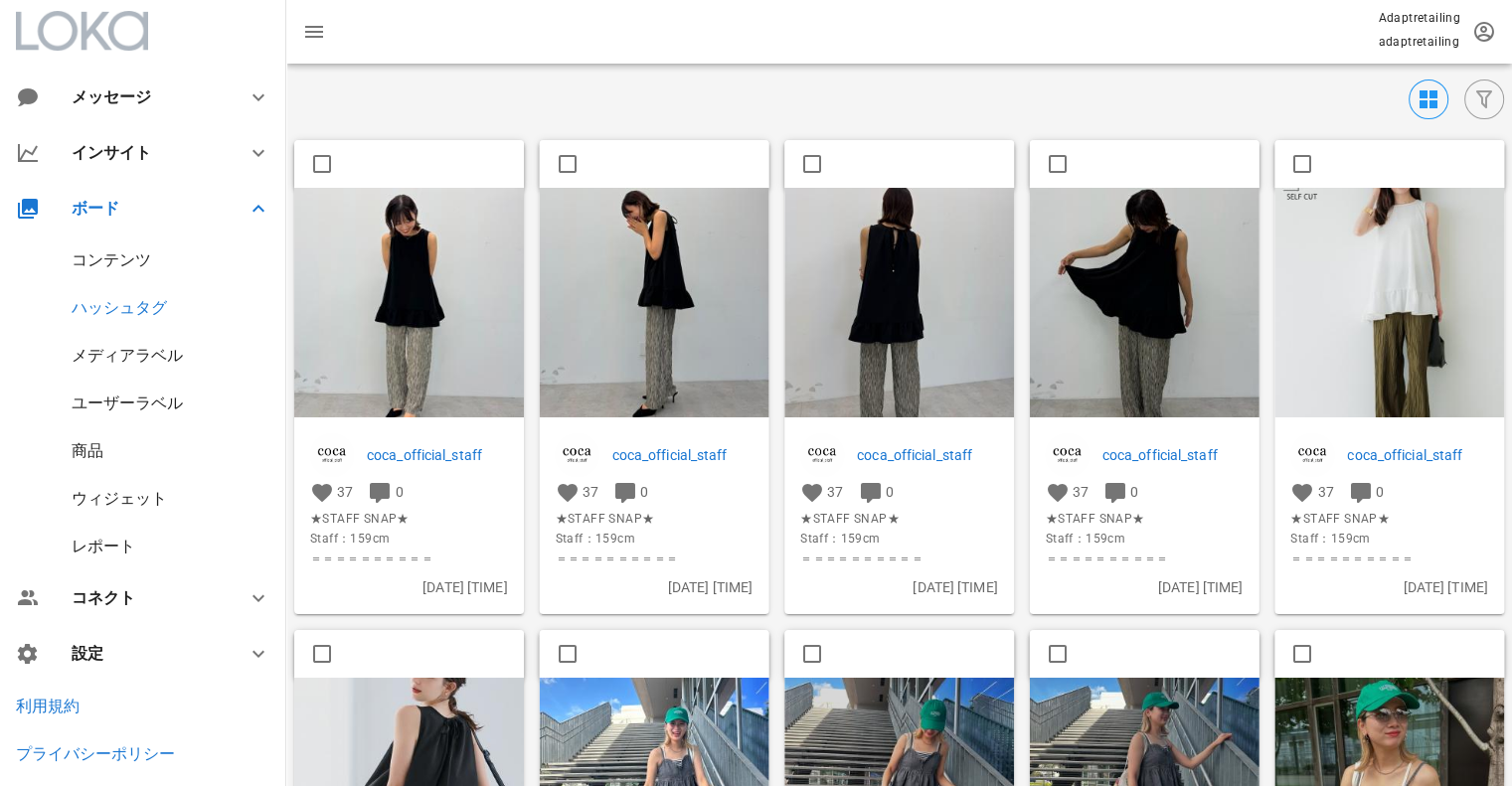 click on "コンテンツ" at bounding box center [111, 259] 